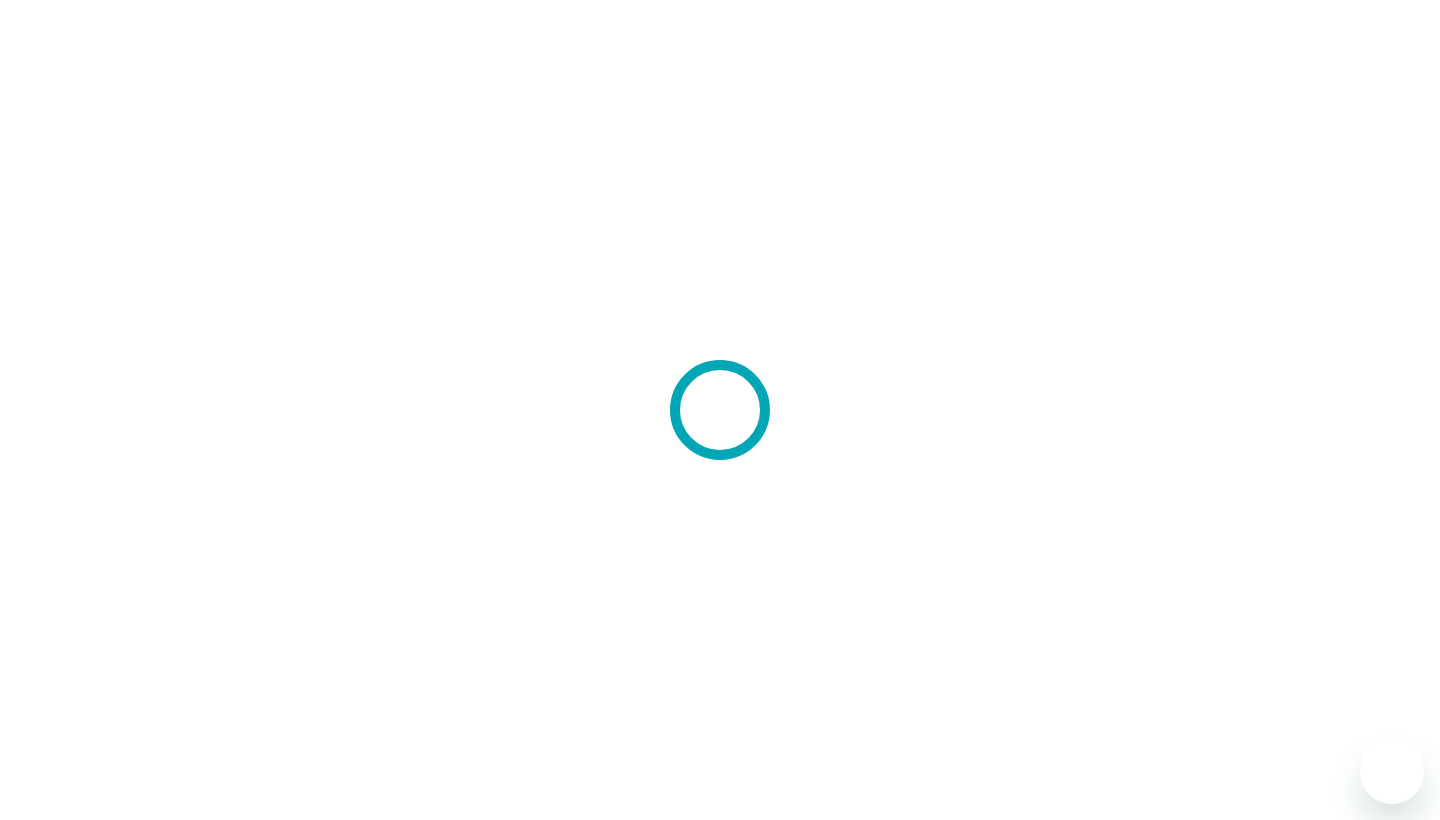 scroll, scrollTop: 0, scrollLeft: 0, axis: both 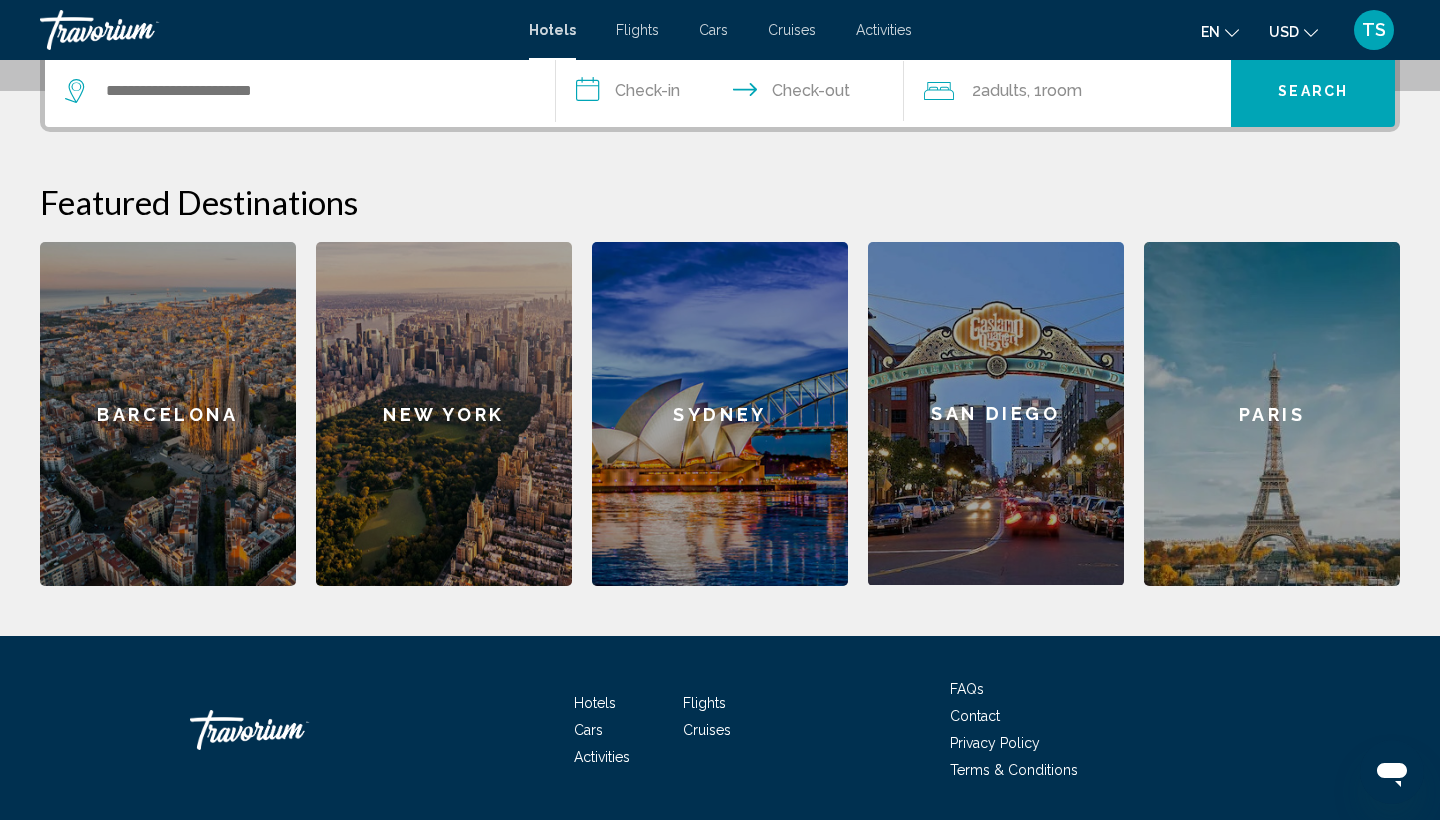 click on "New York" at bounding box center [444, 414] 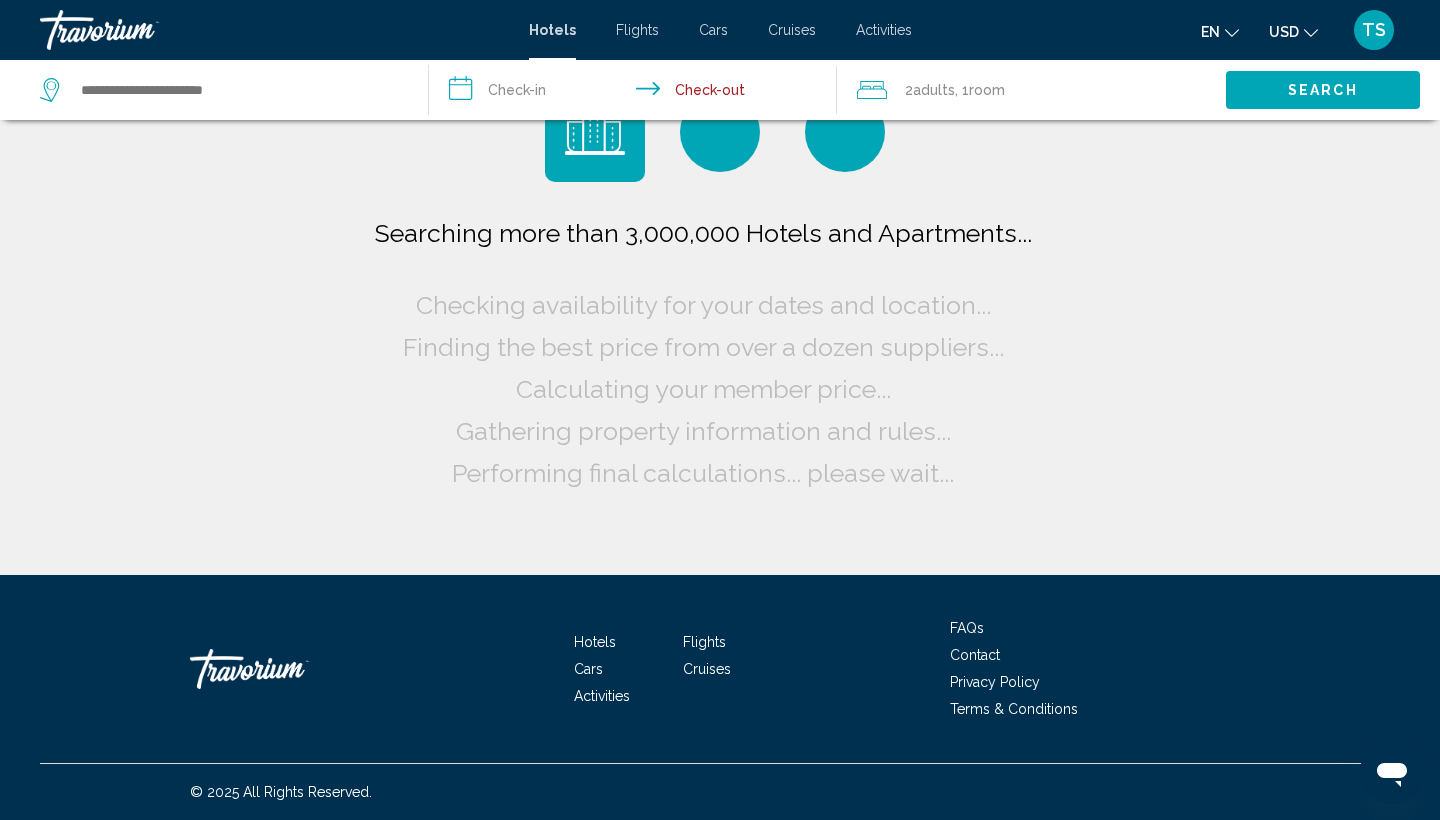 scroll, scrollTop: 0, scrollLeft: 0, axis: both 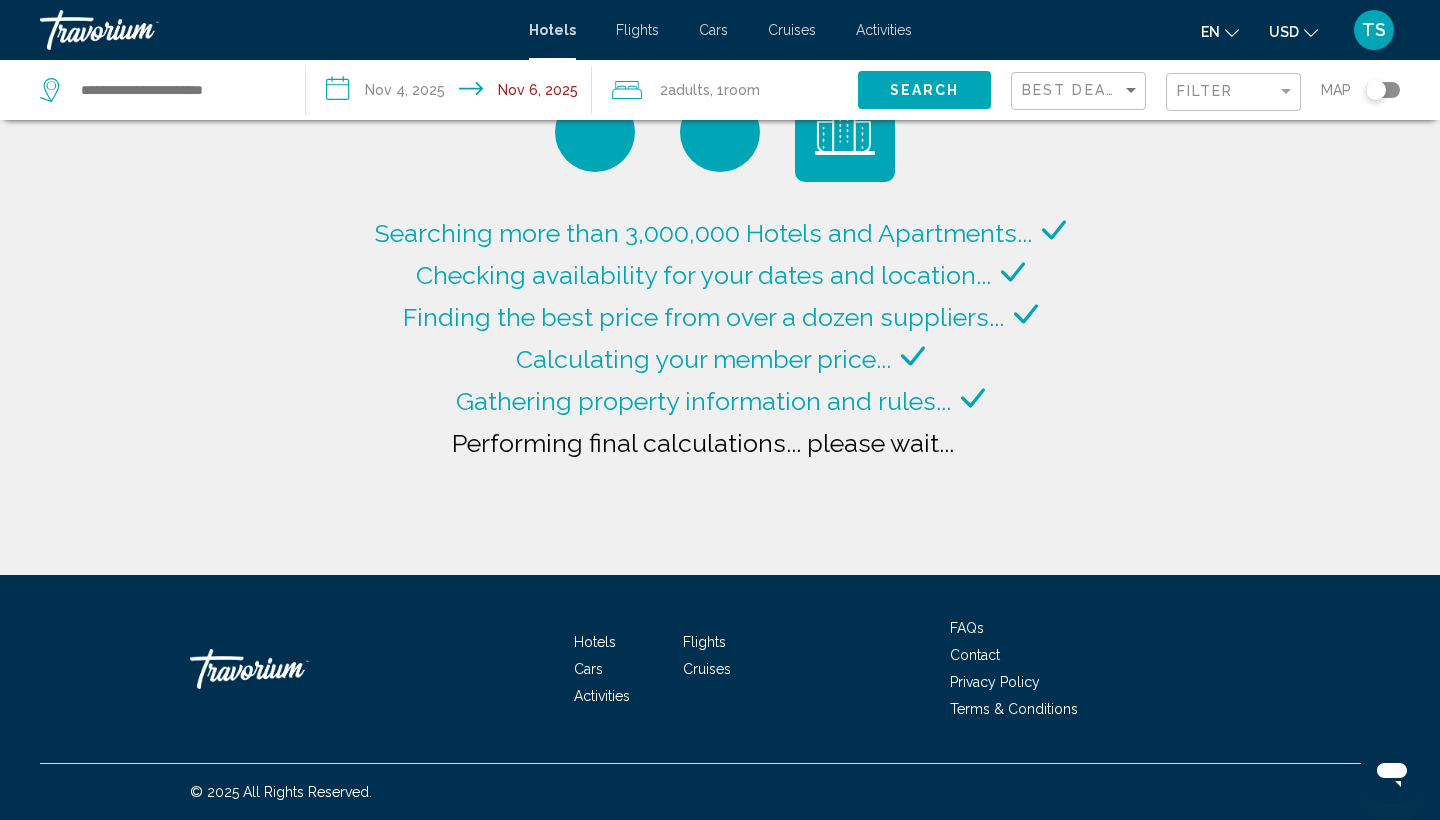 type on "**********" 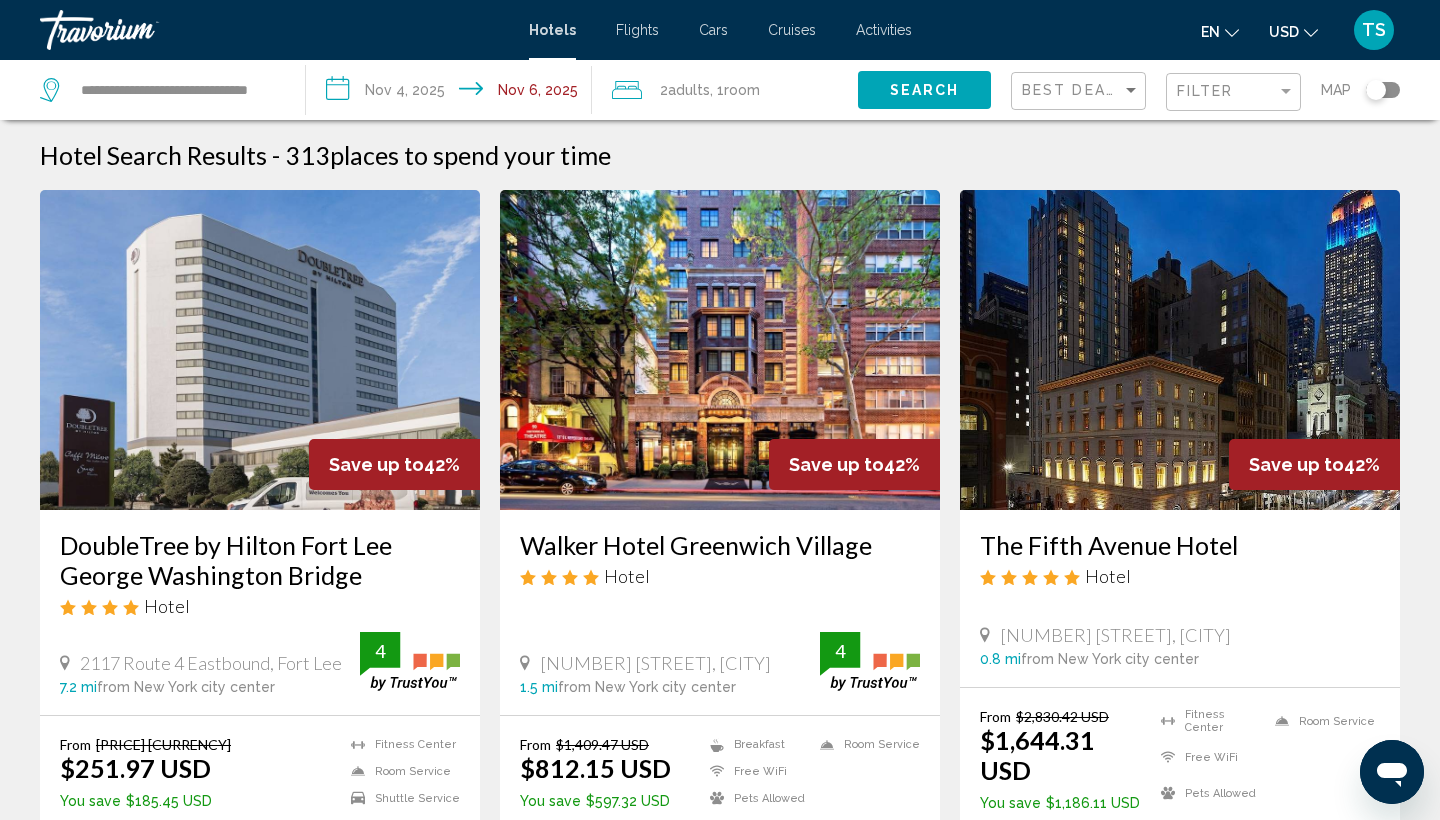 scroll, scrollTop: 0, scrollLeft: 0, axis: both 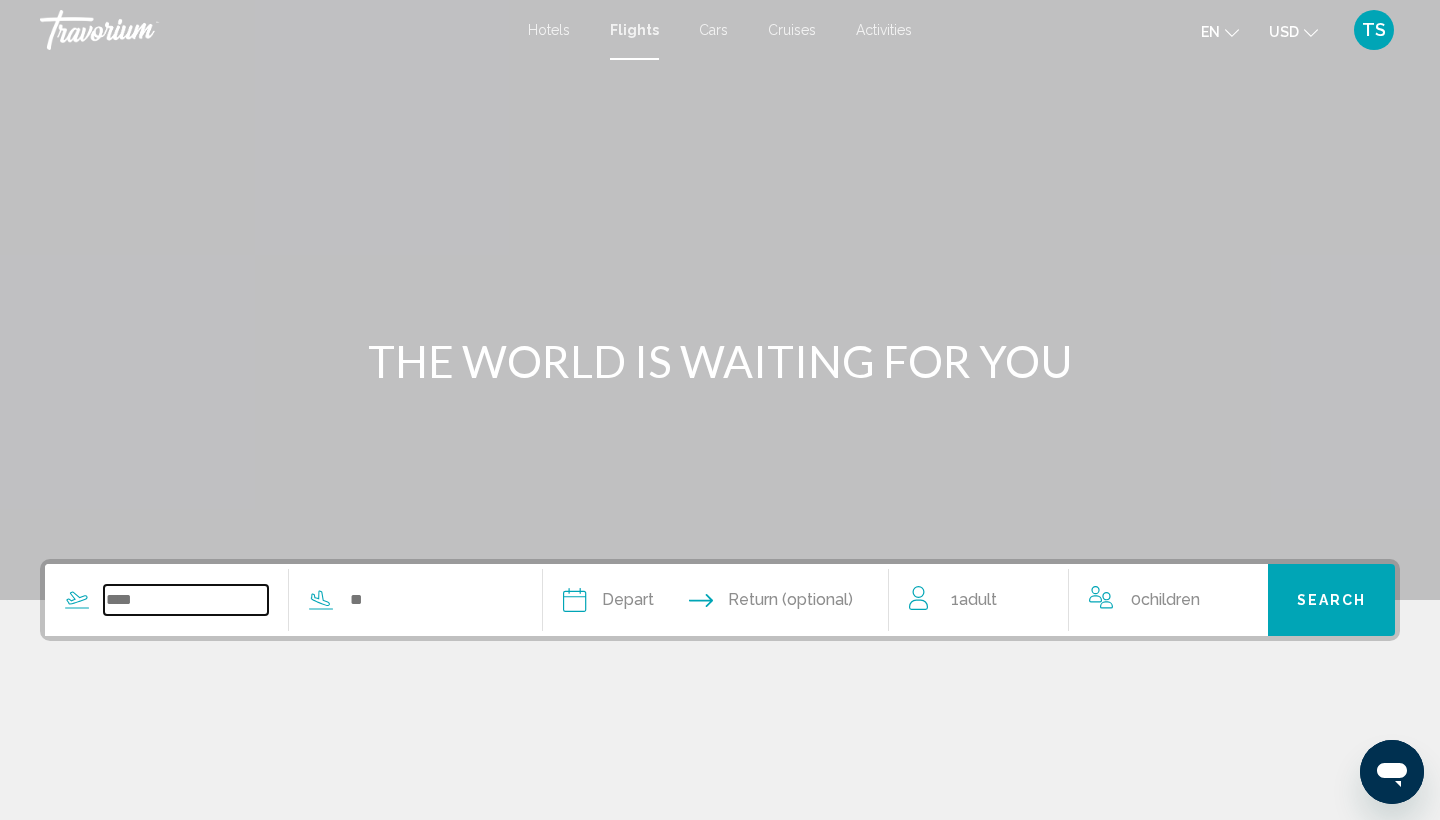 click at bounding box center [186, 600] 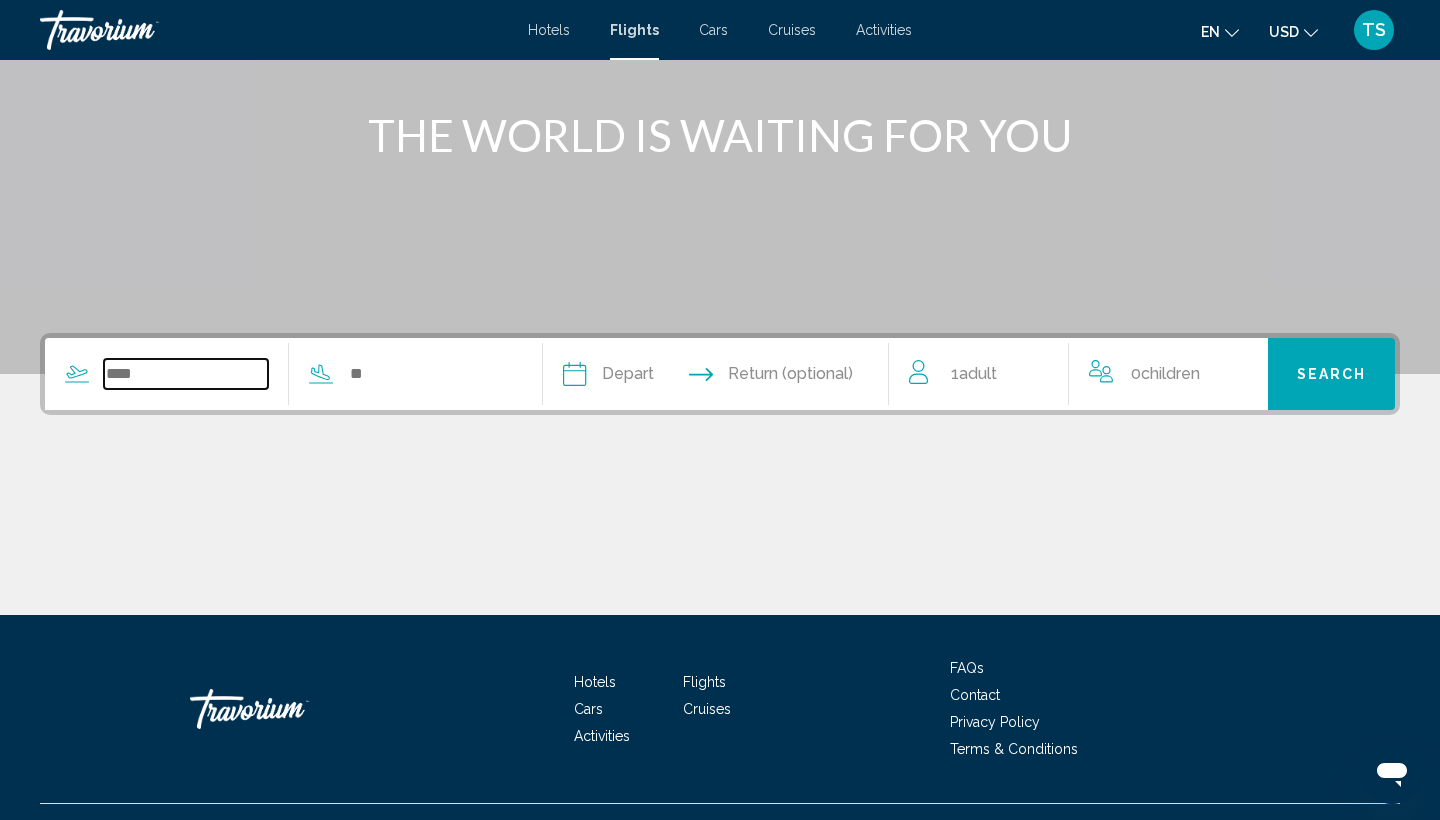 scroll, scrollTop: 266, scrollLeft: 0, axis: vertical 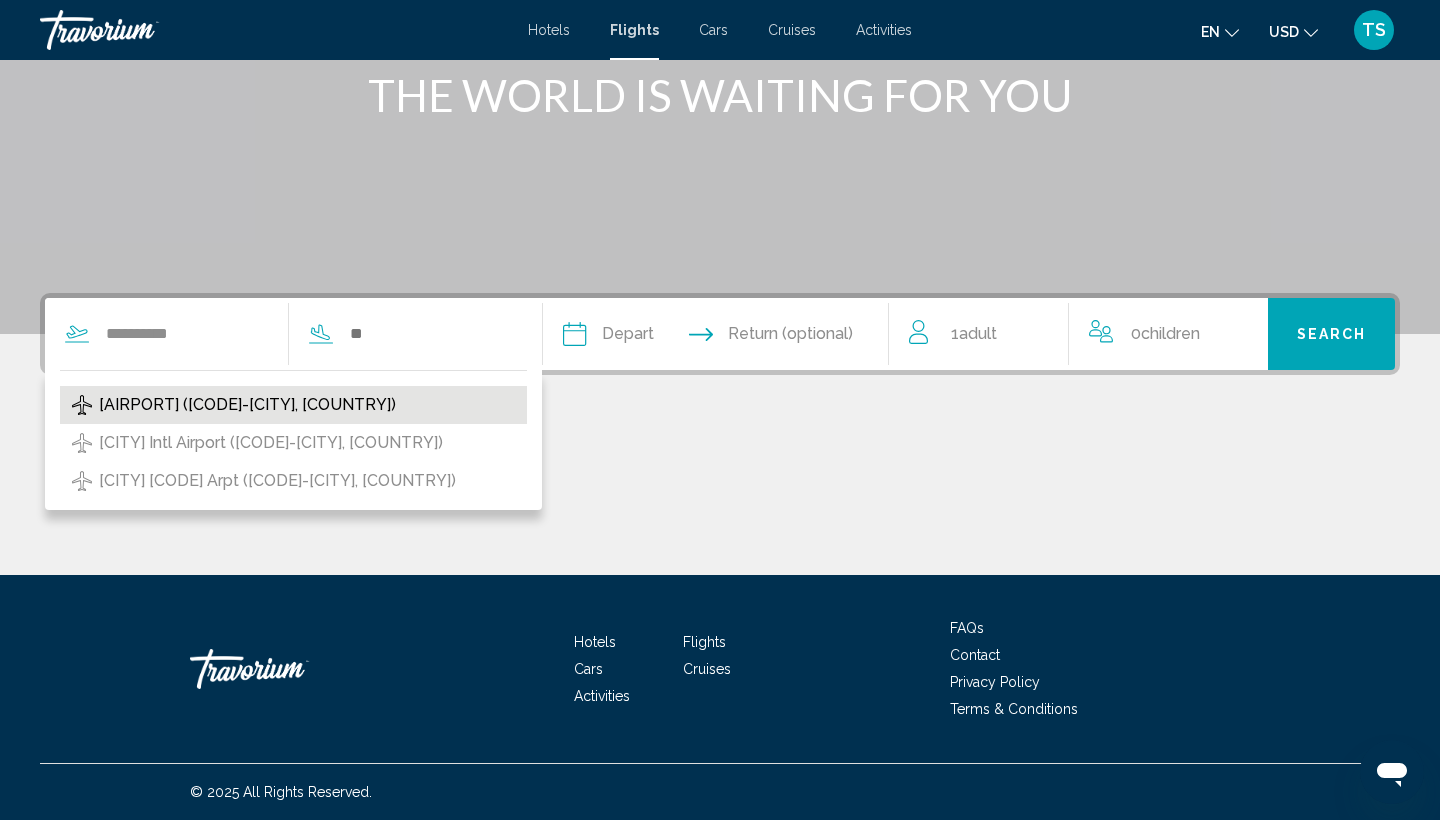click on "[AIRPORT] ([CODE]-[CITY], [COUNTRY])" at bounding box center [247, 405] 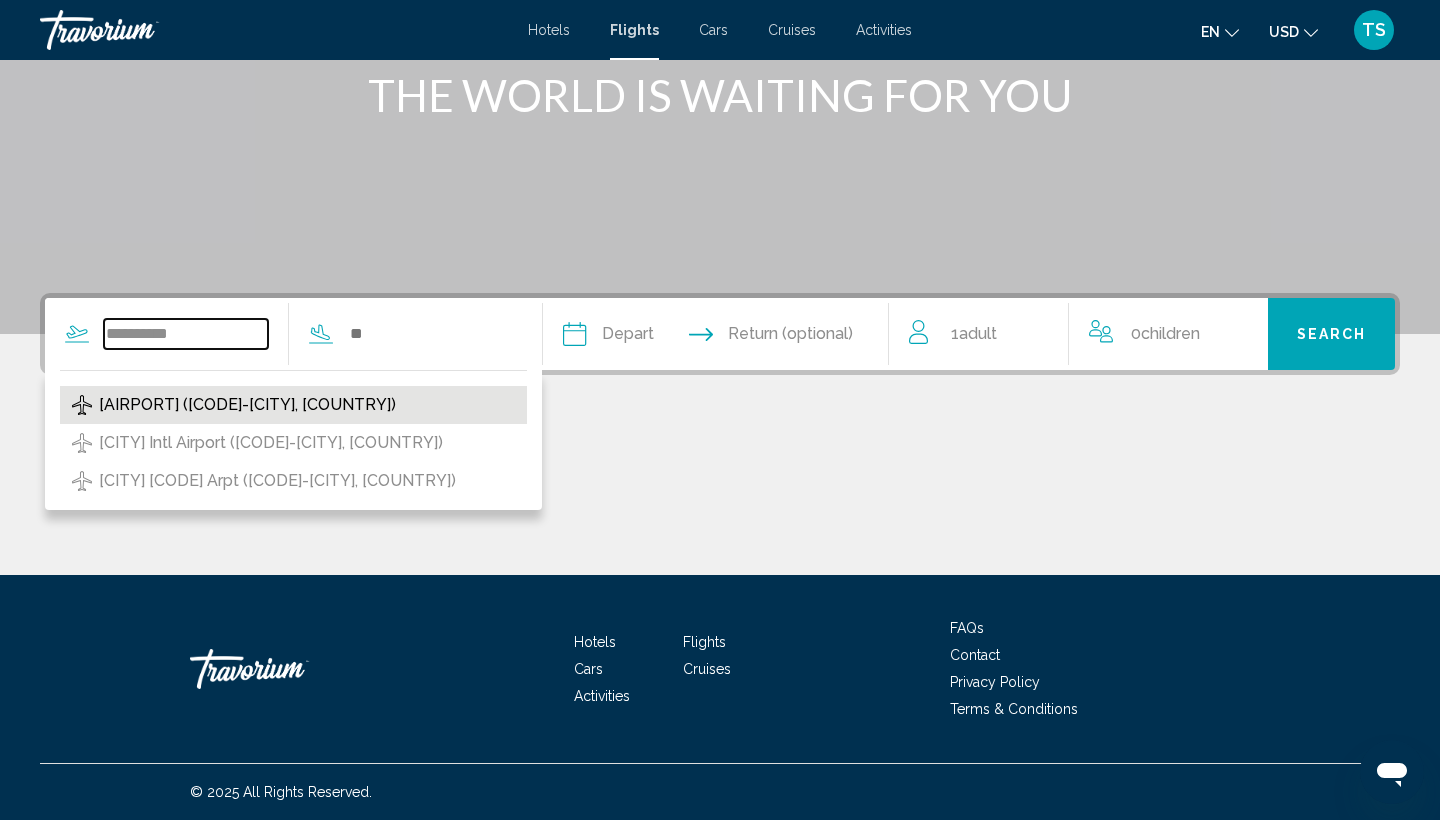 type on "**********" 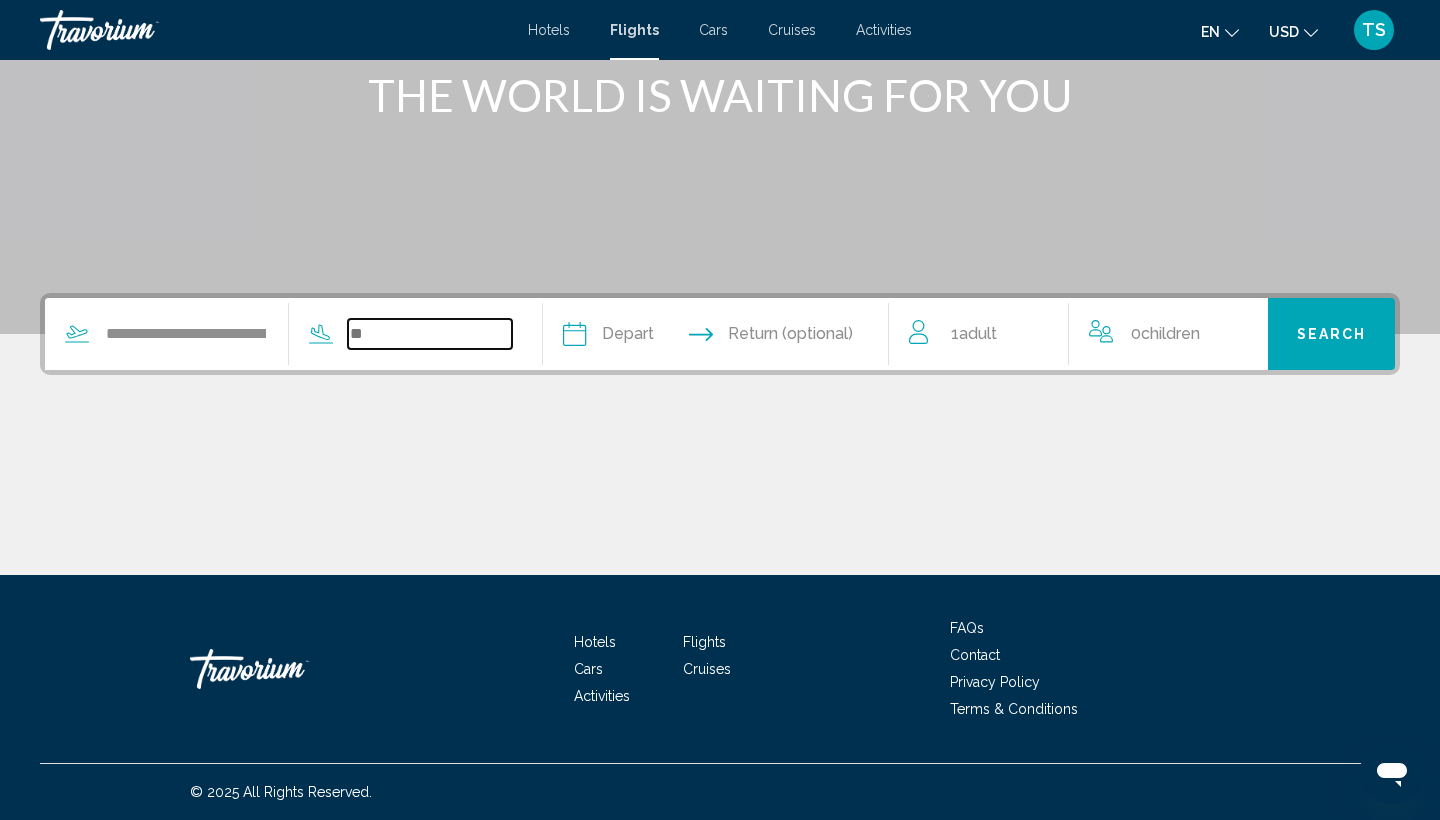 click at bounding box center [430, 334] 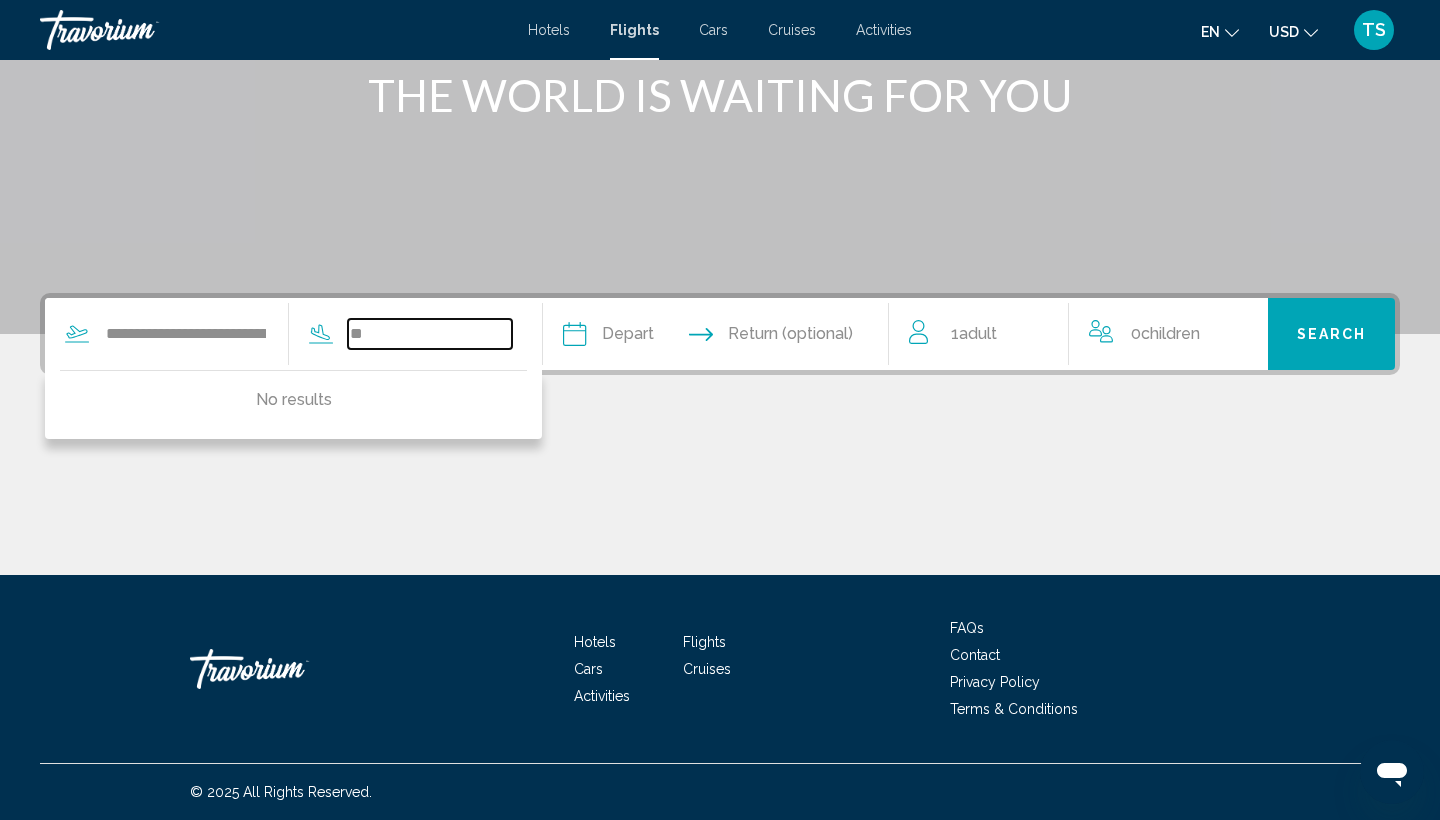 type on "*" 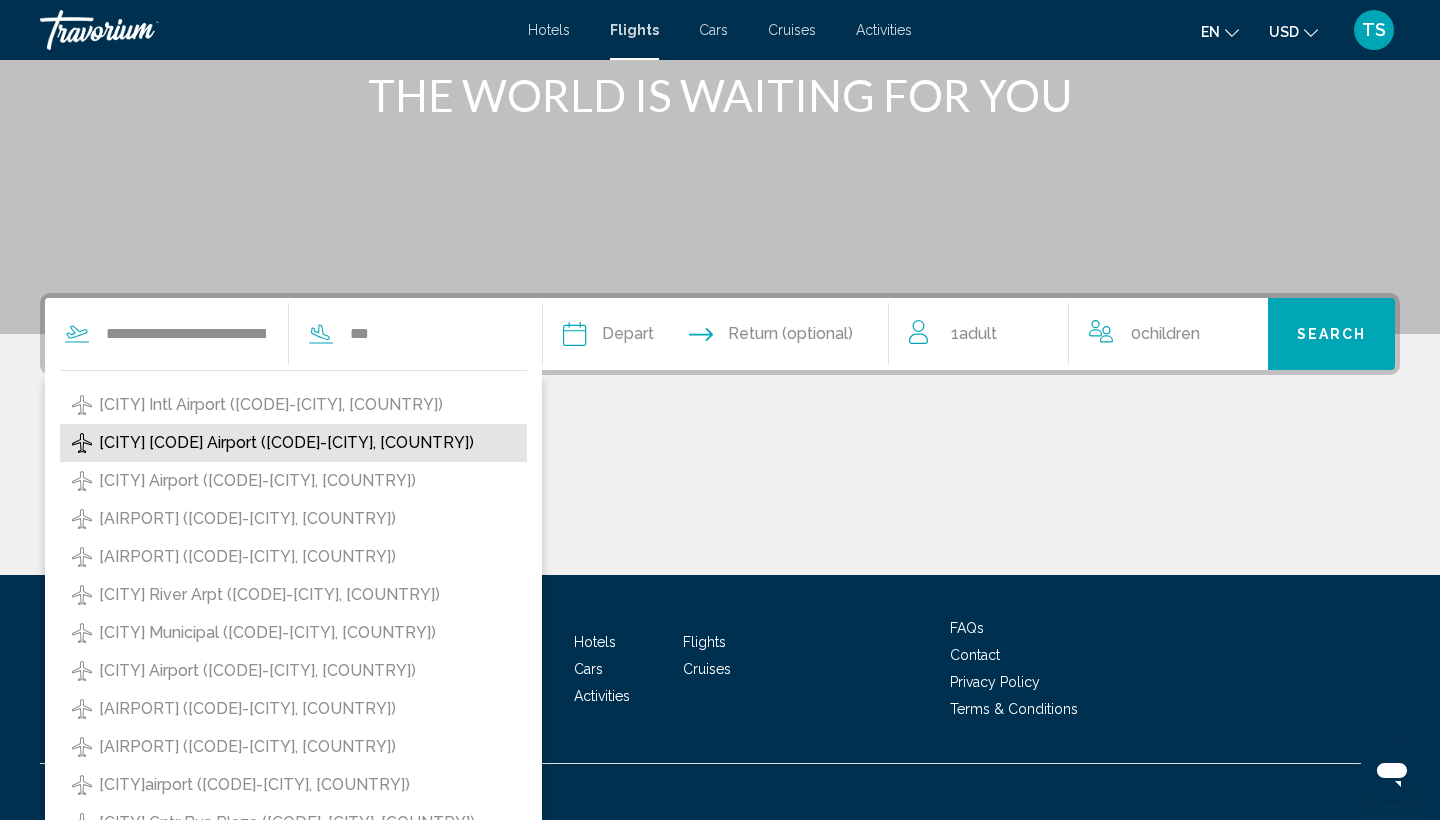 click on "[CITY] [CODE] Airport ([CODE]-[CITY], [COUNTRY])" at bounding box center [286, 443] 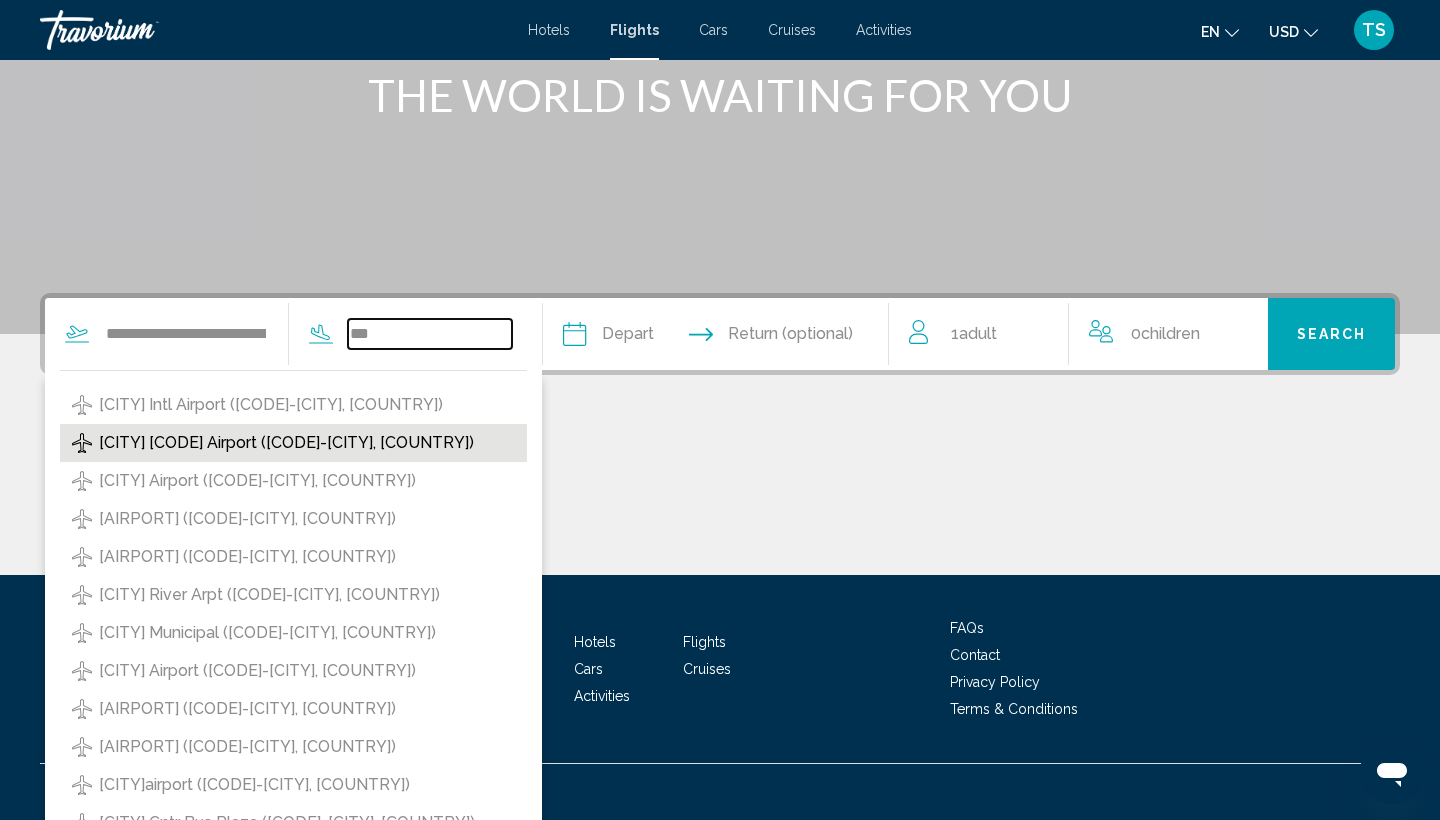 type on "**********" 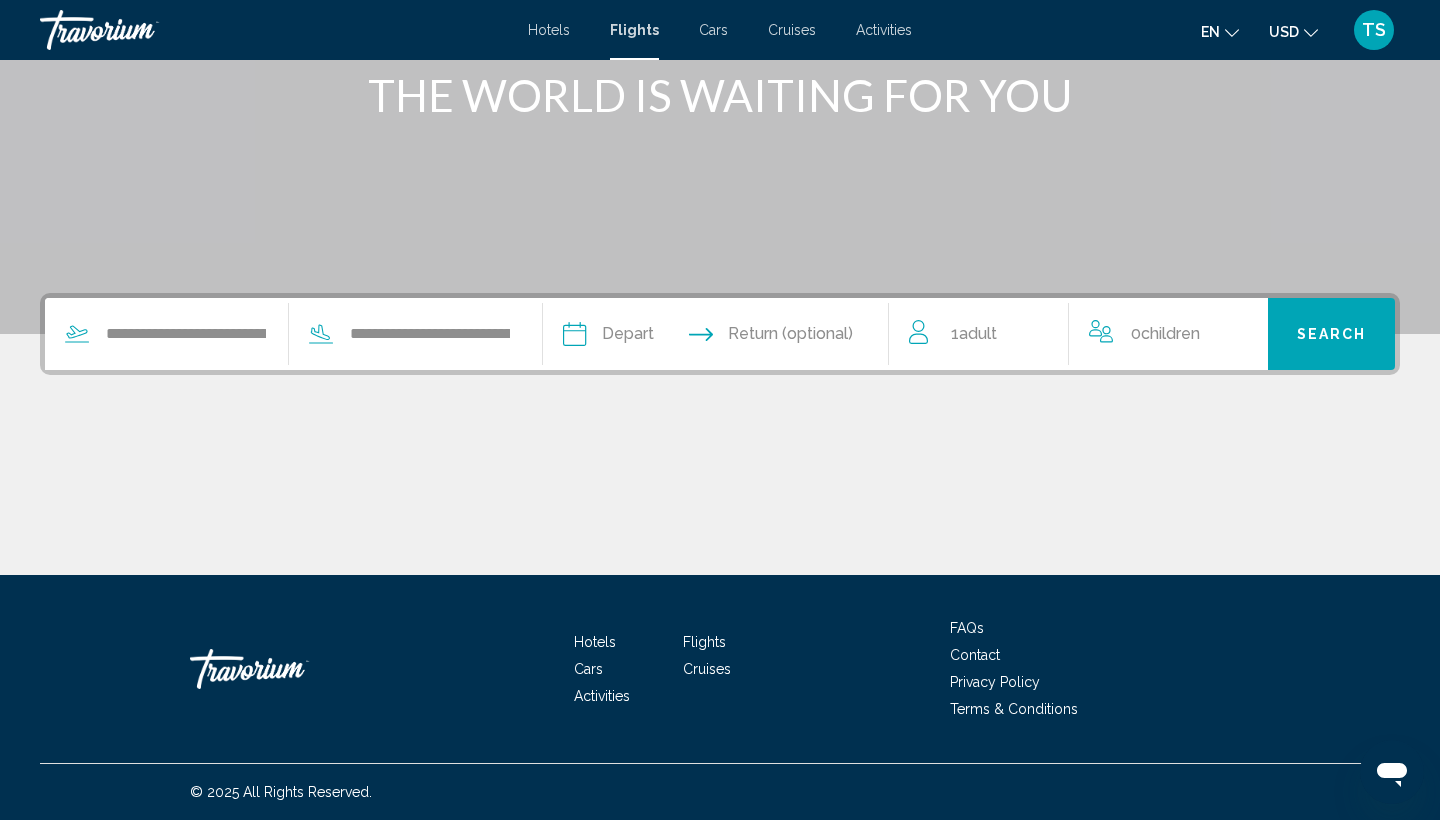 click at bounding box center [643, 337] 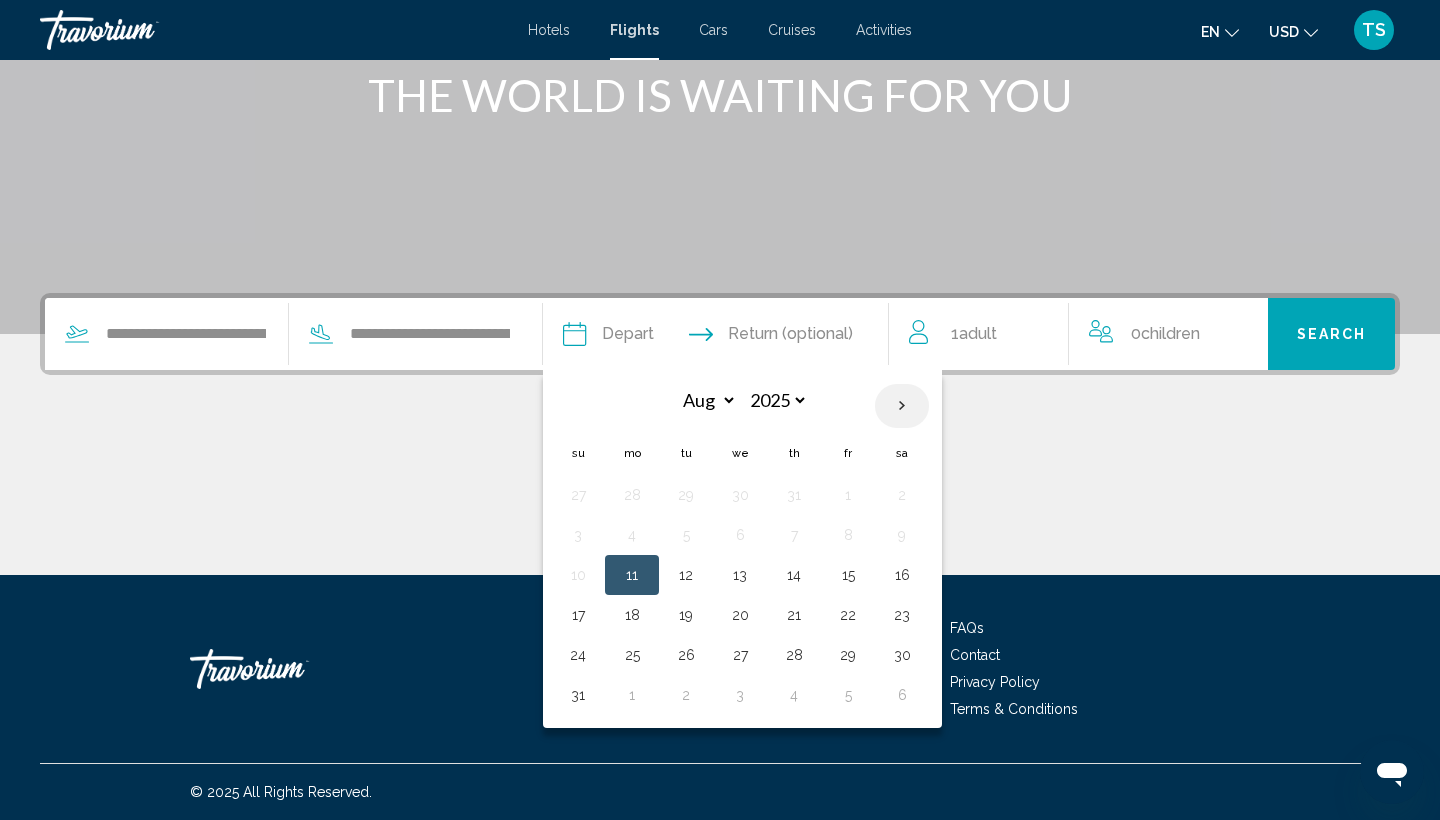 click at bounding box center [902, 406] 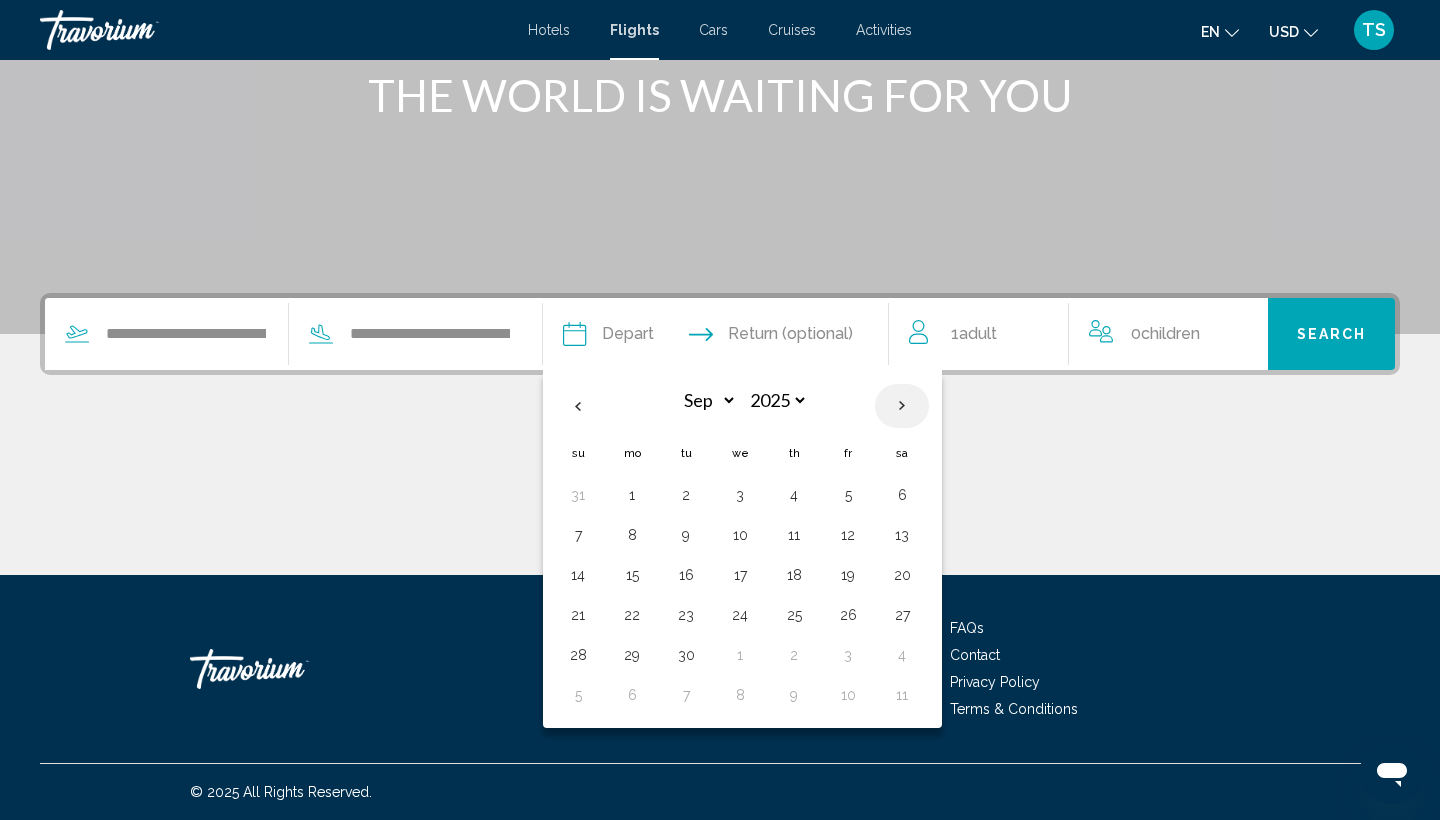 click at bounding box center (902, 406) 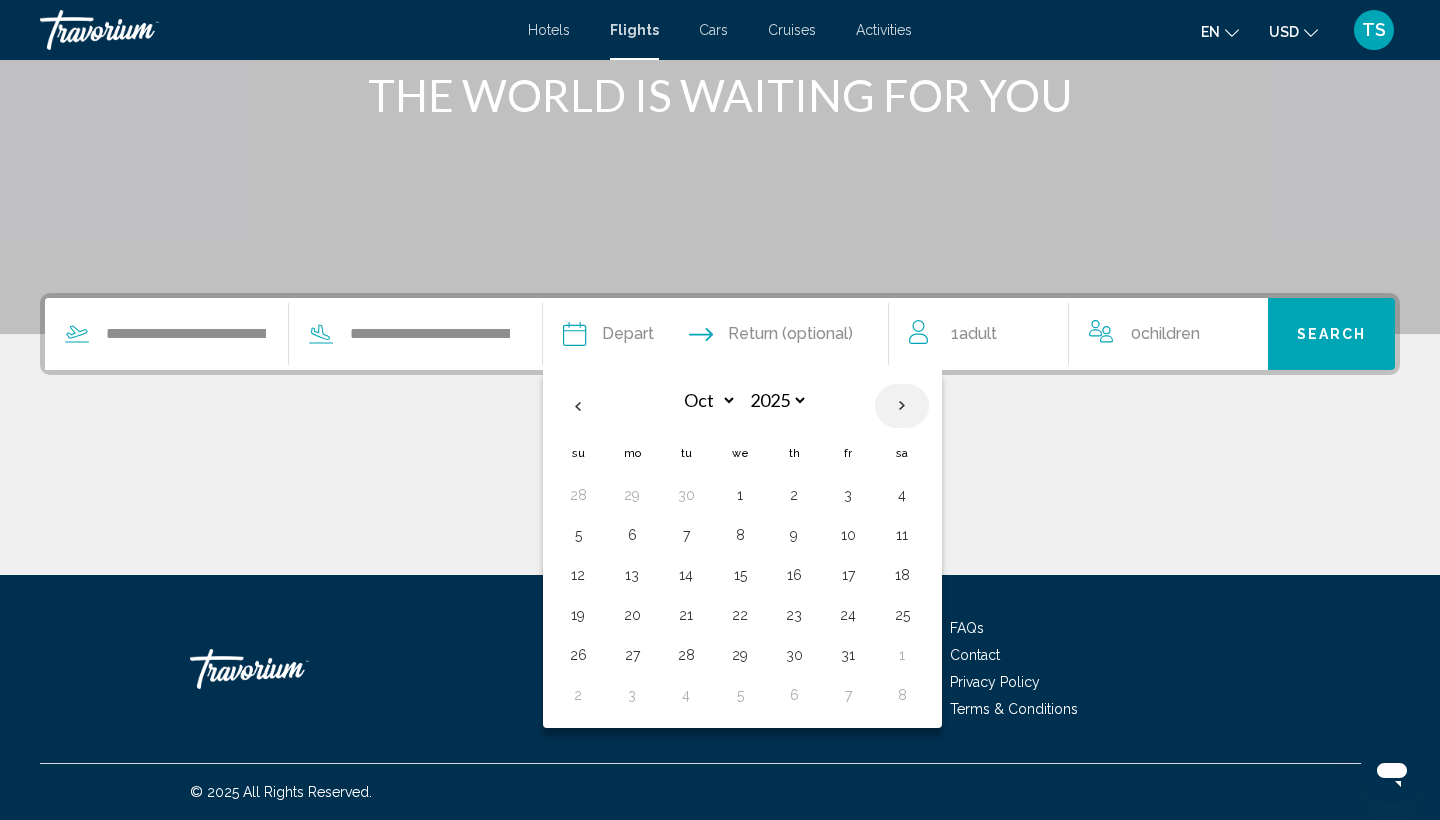 click at bounding box center [902, 406] 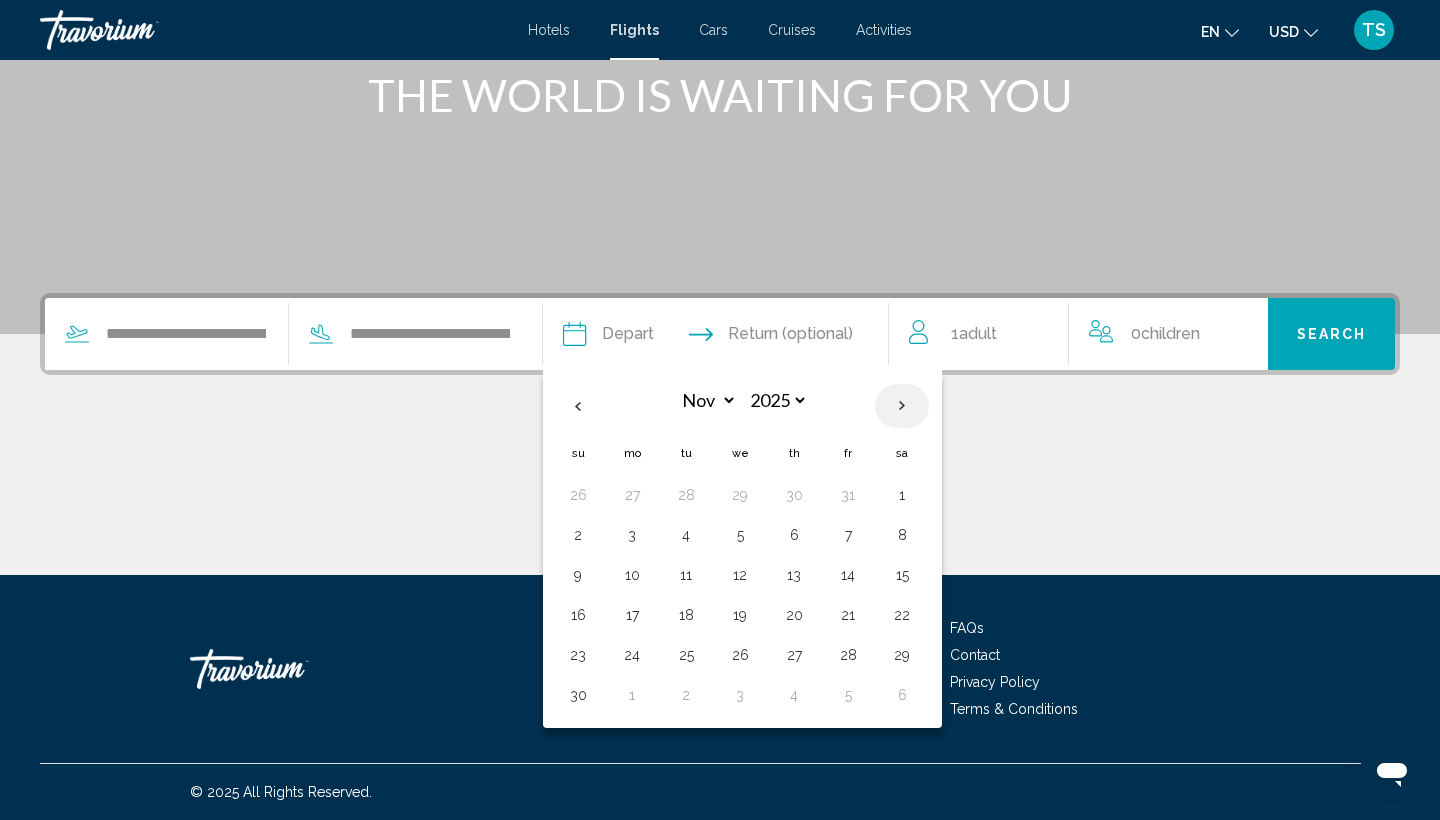click at bounding box center (902, 406) 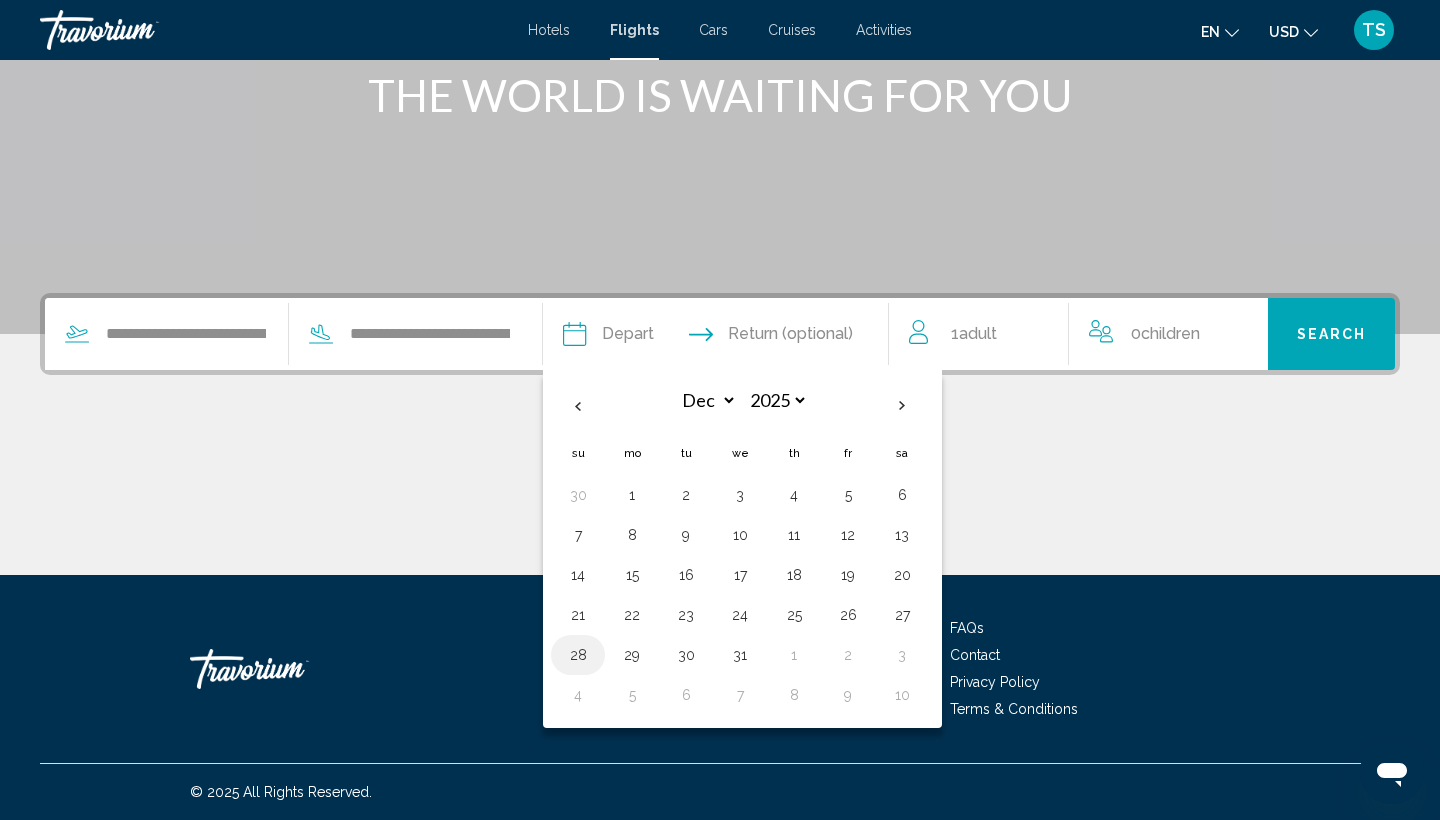 click on "28" at bounding box center (578, 655) 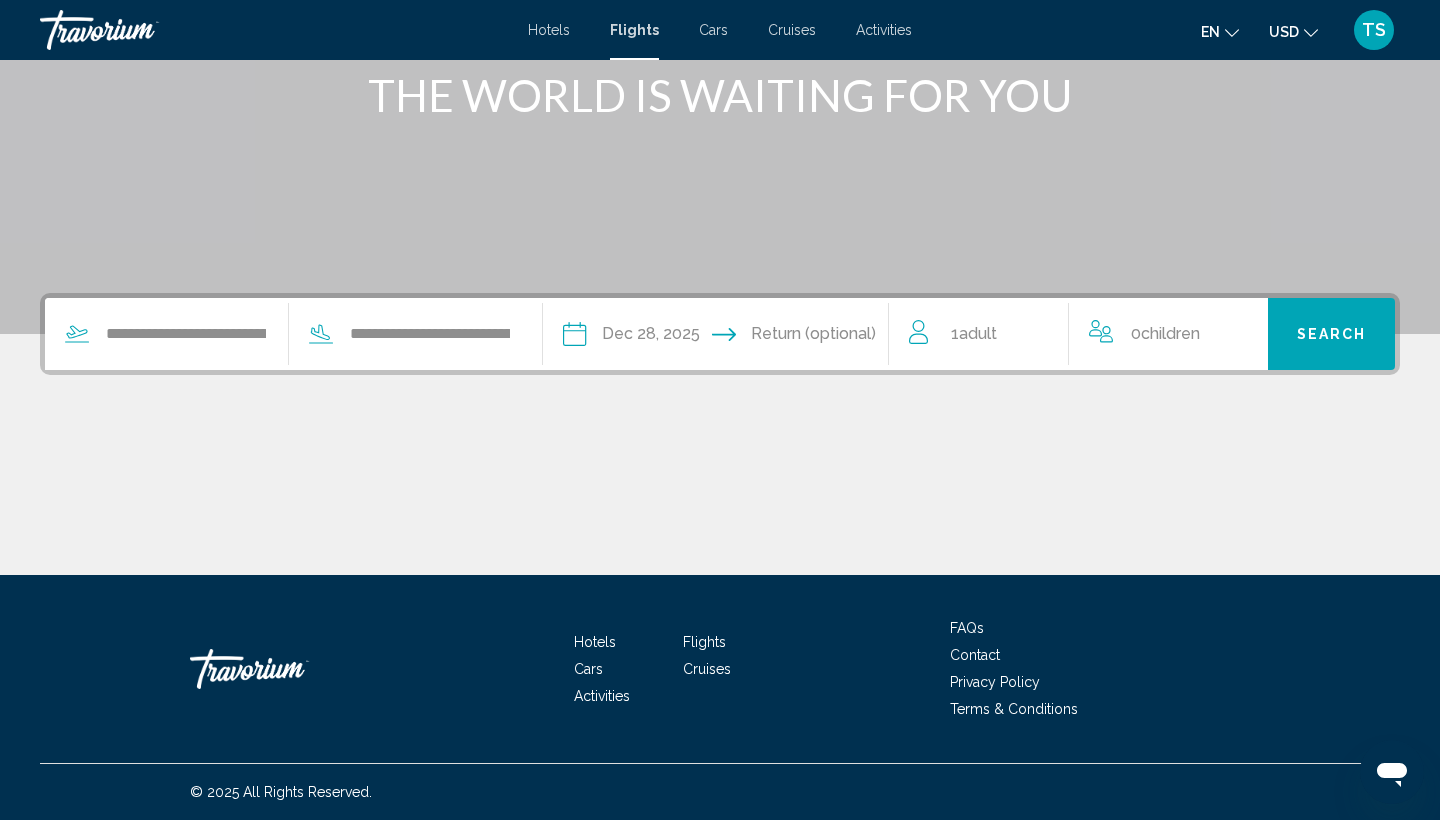 click on "1  Adult Adults" at bounding box center (974, 334) 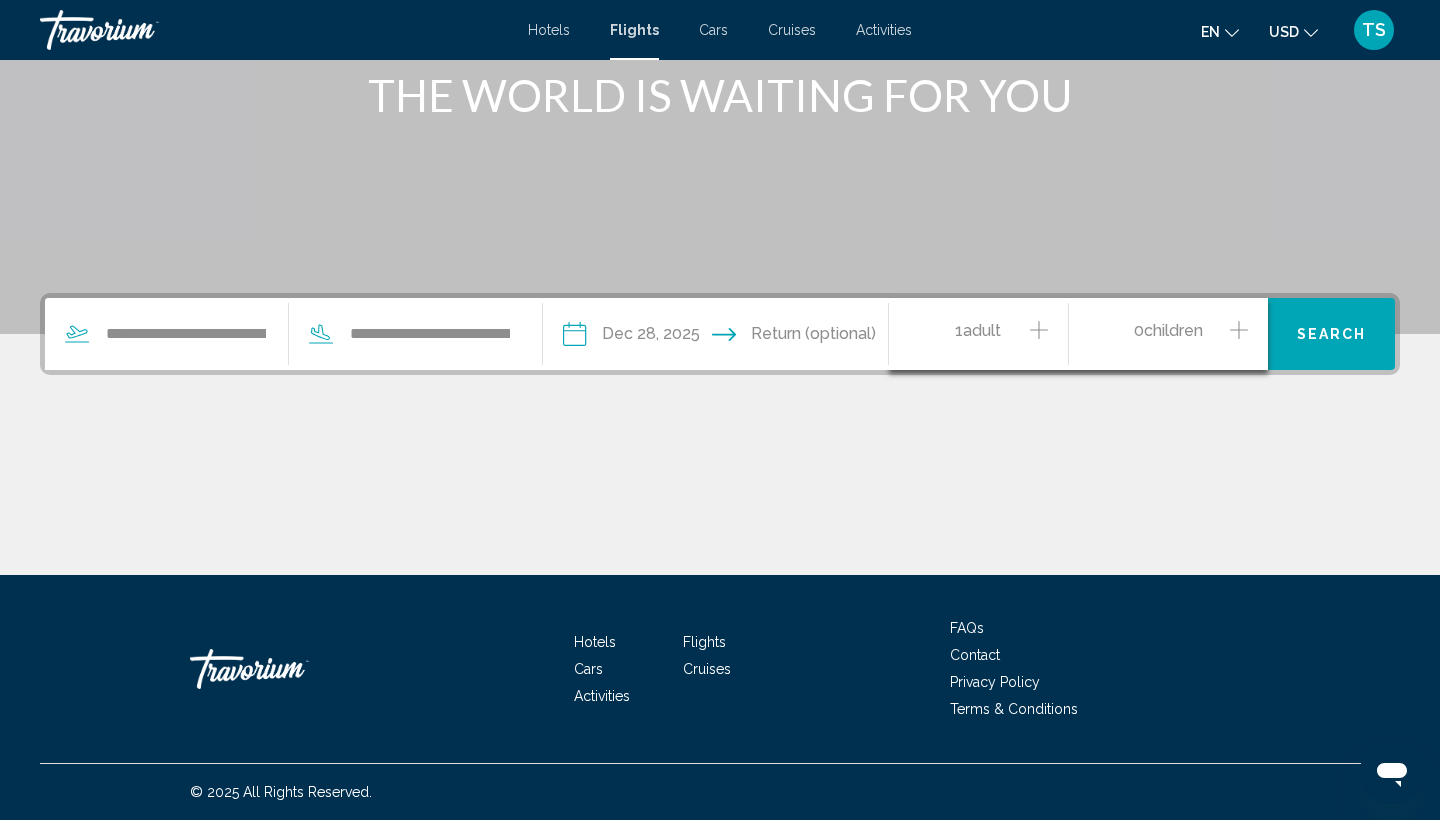 click 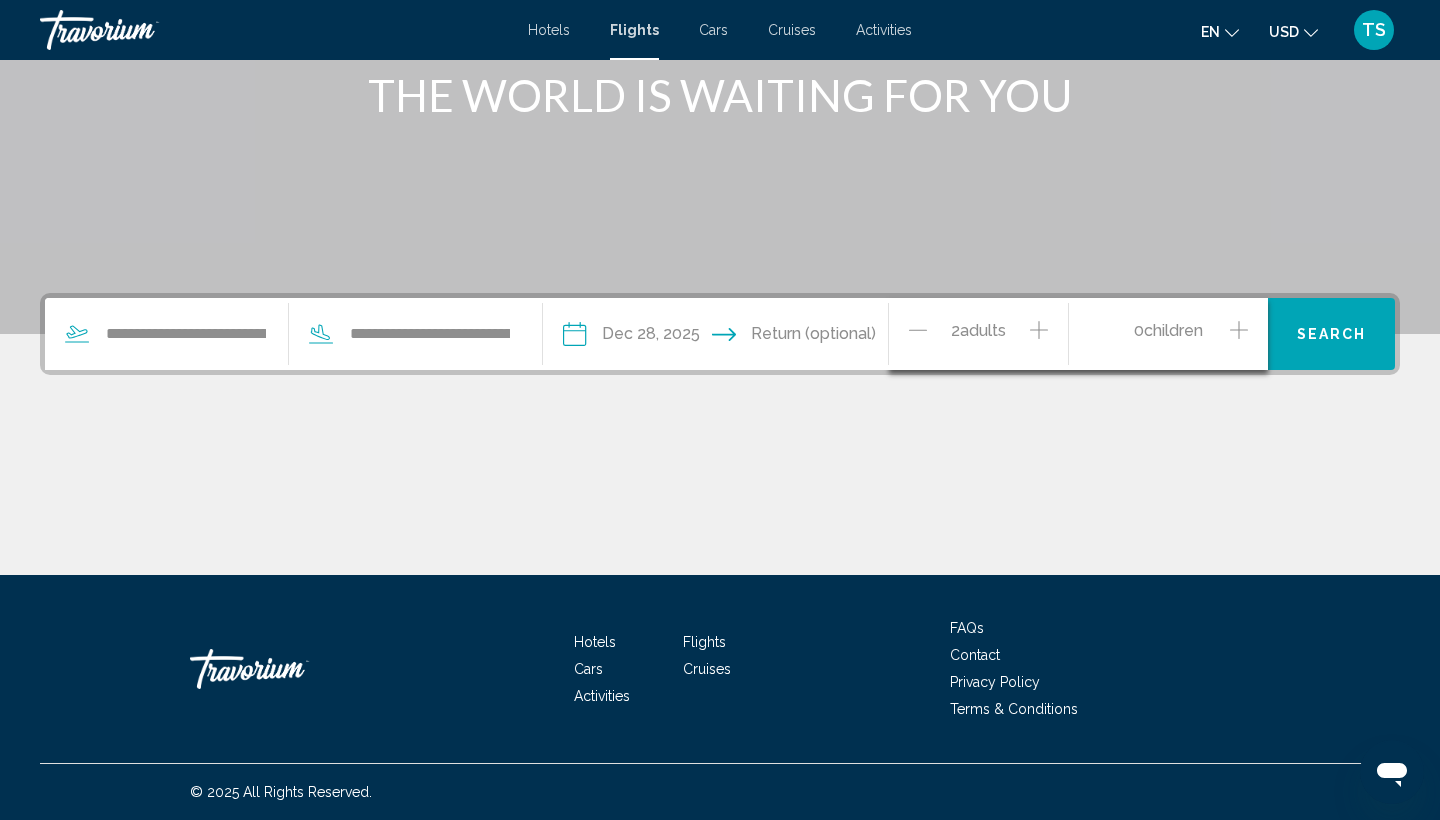 click on "Search" at bounding box center (1332, 335) 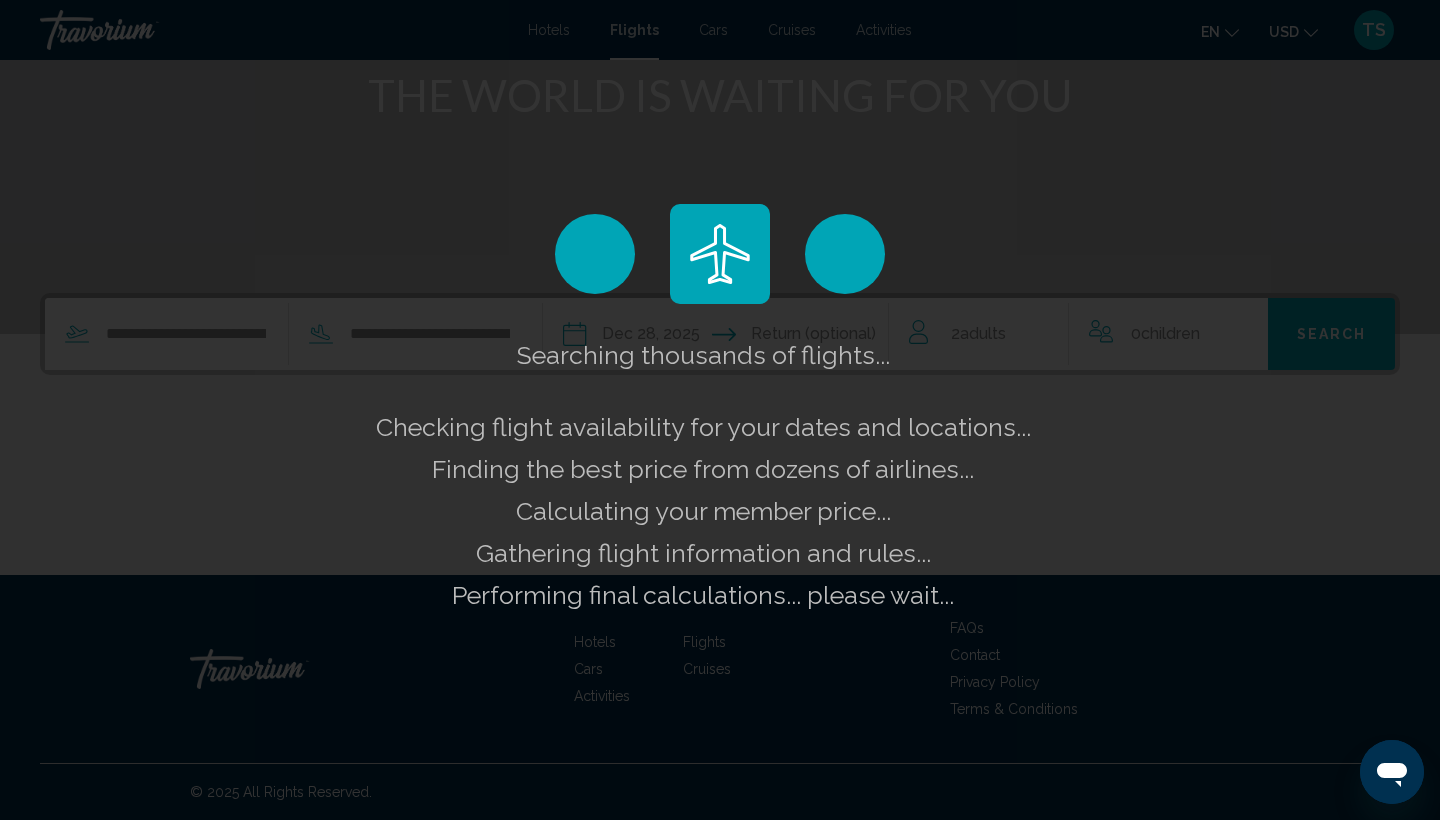 scroll, scrollTop: 0, scrollLeft: 0, axis: both 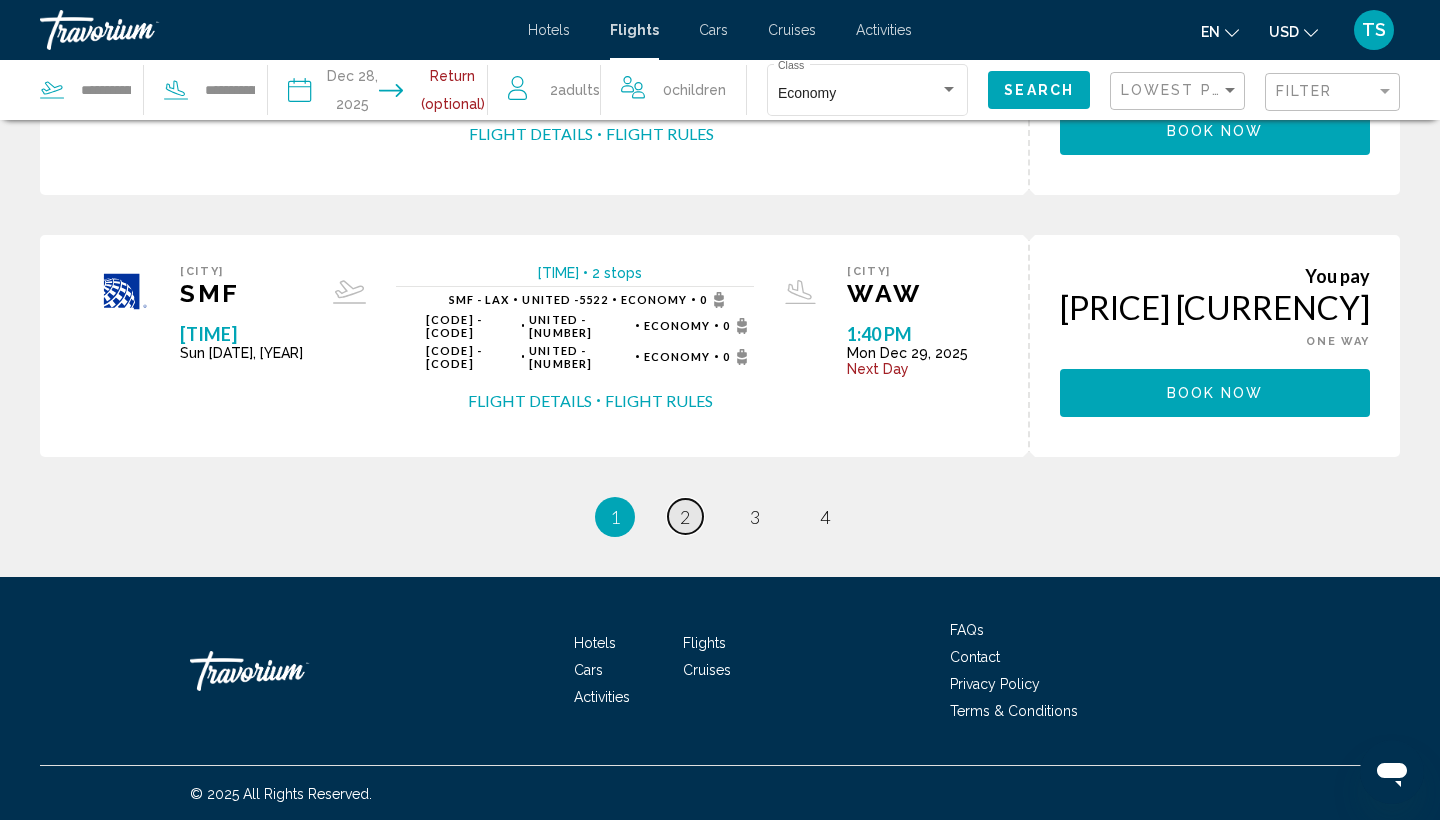 click on "2" at bounding box center (685, 517) 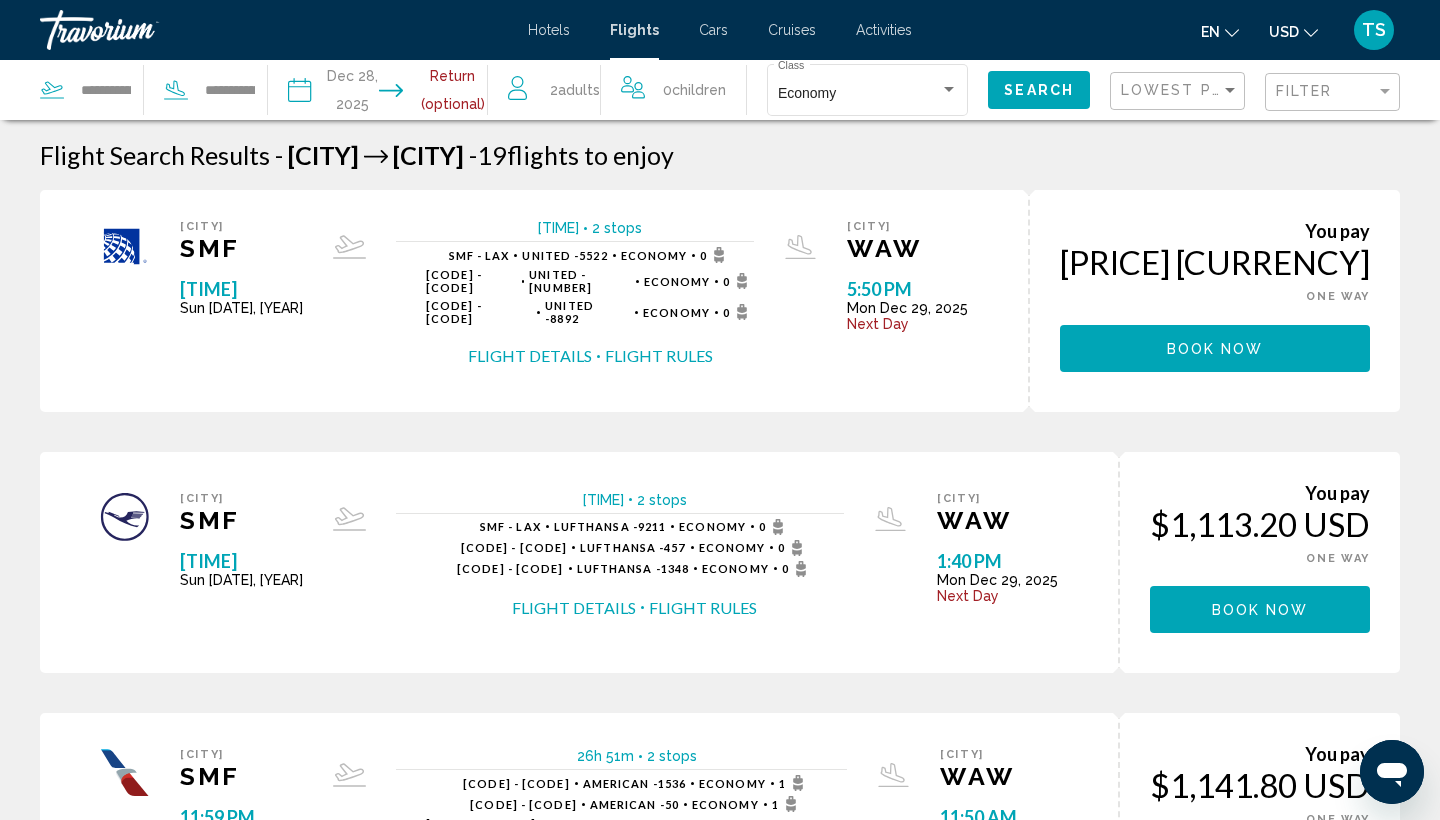 scroll, scrollTop: 0, scrollLeft: 0, axis: both 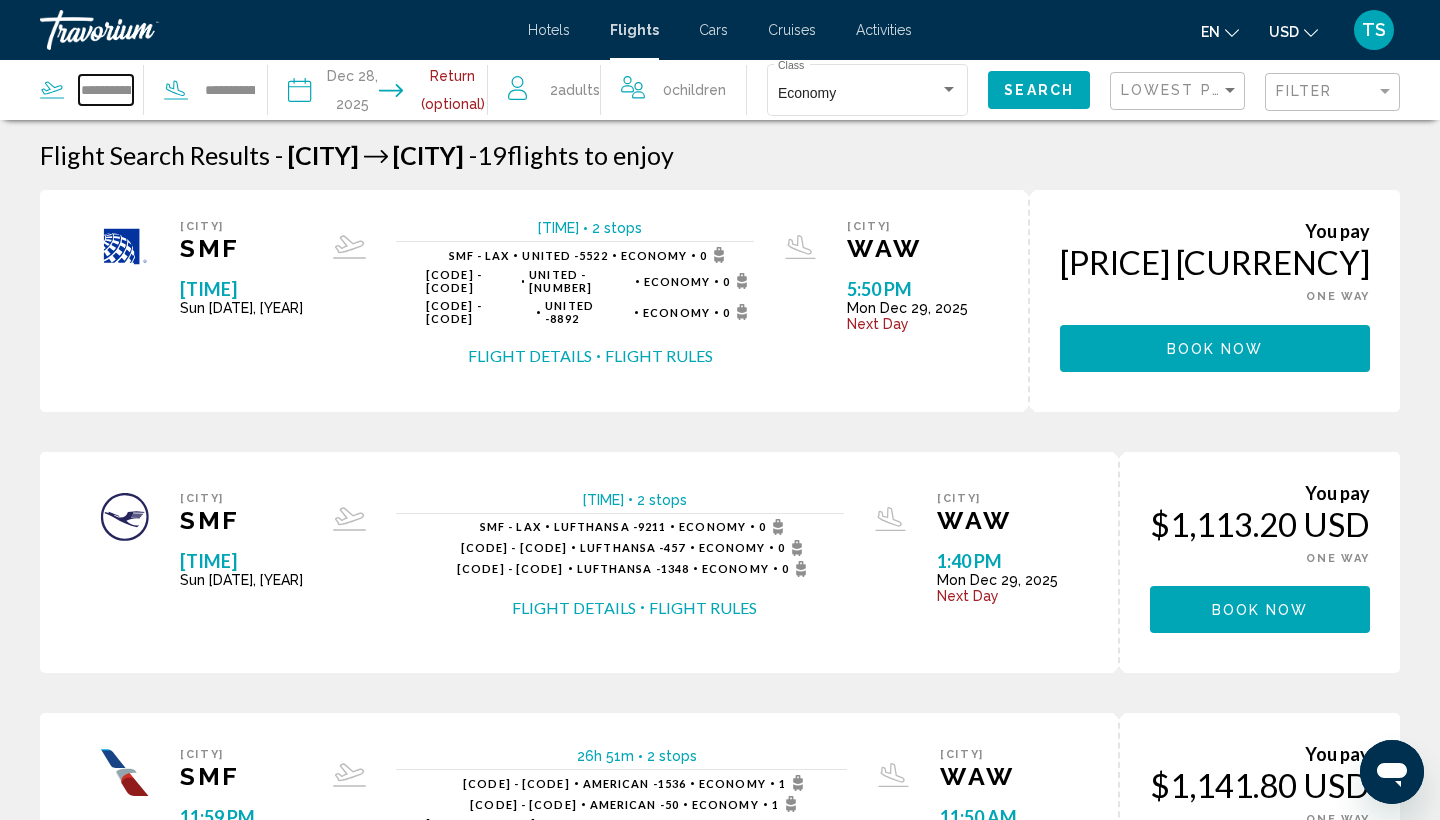 click on "**********" at bounding box center [106, 90] 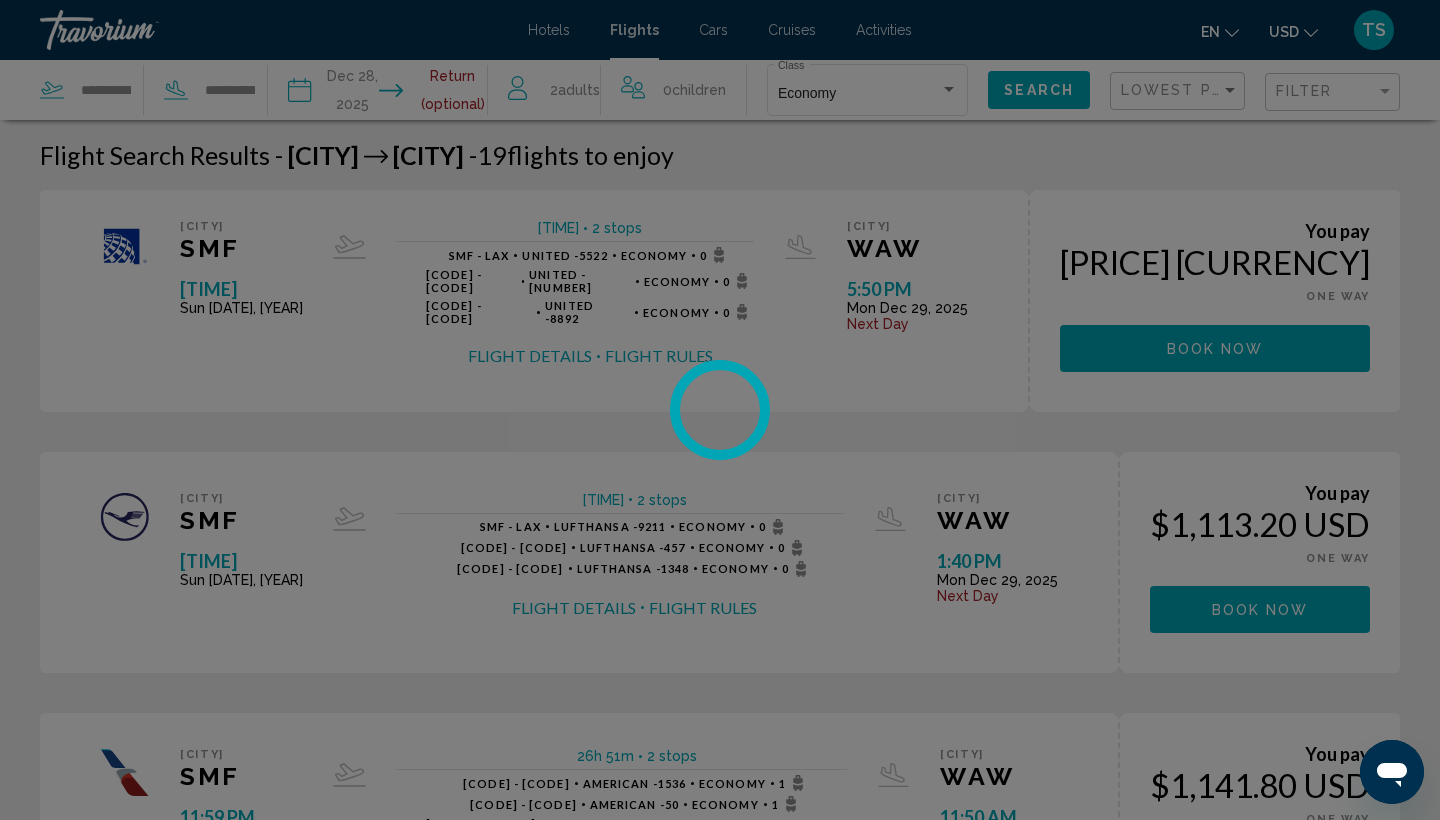 click at bounding box center (720, 410) 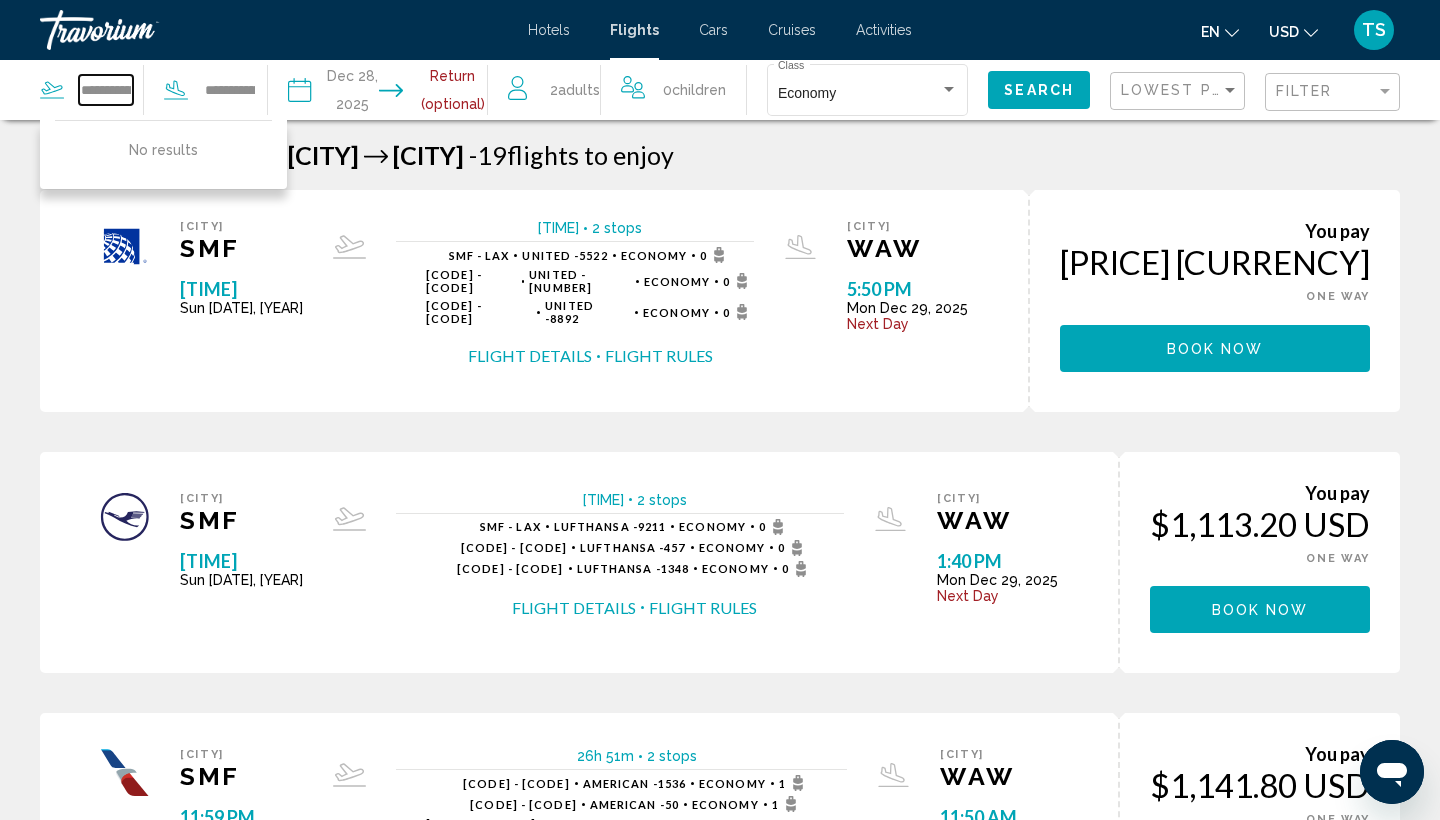 click on "**********" at bounding box center (106, 90) 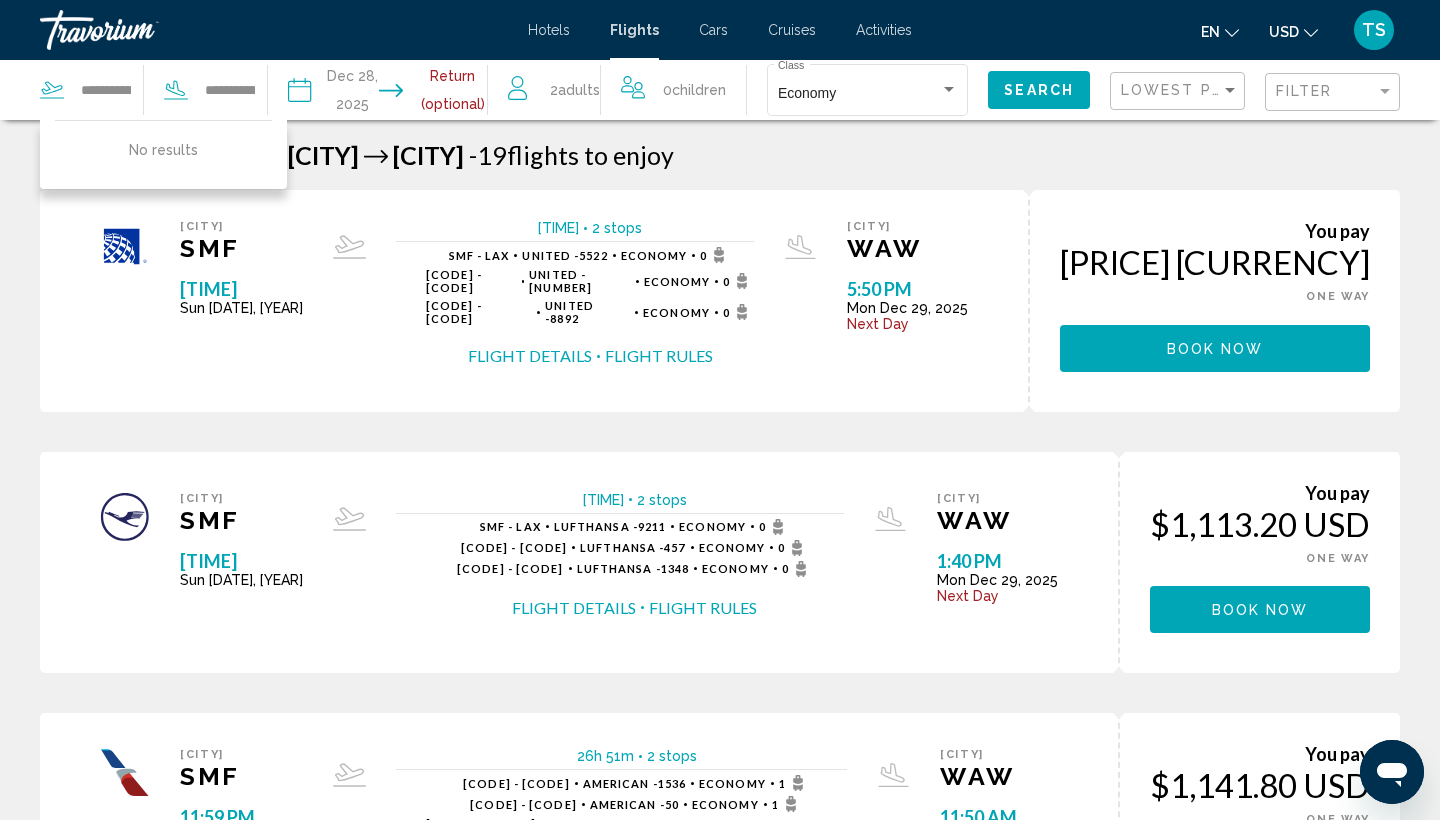 click on "Search" 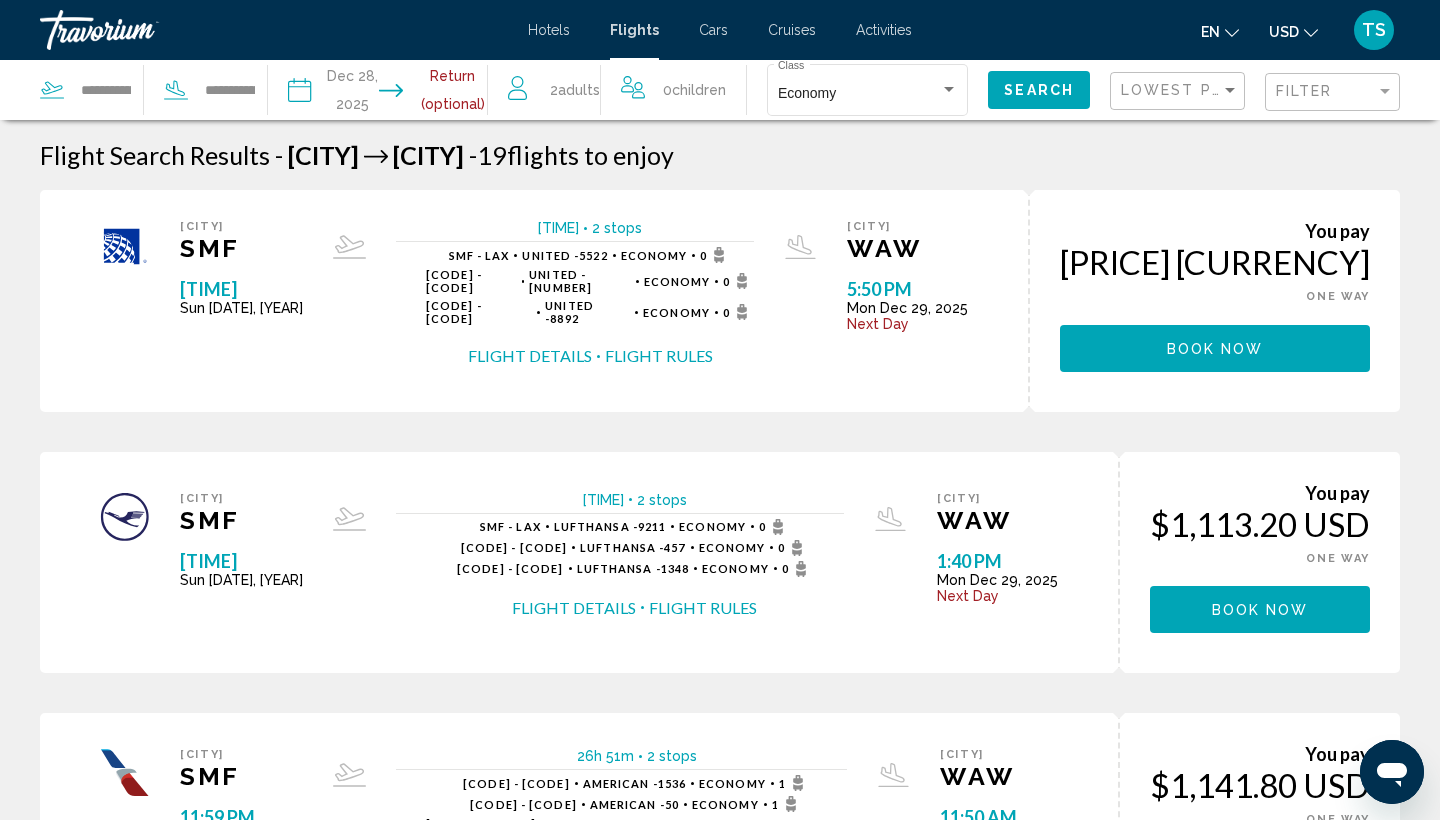 click on "Search" 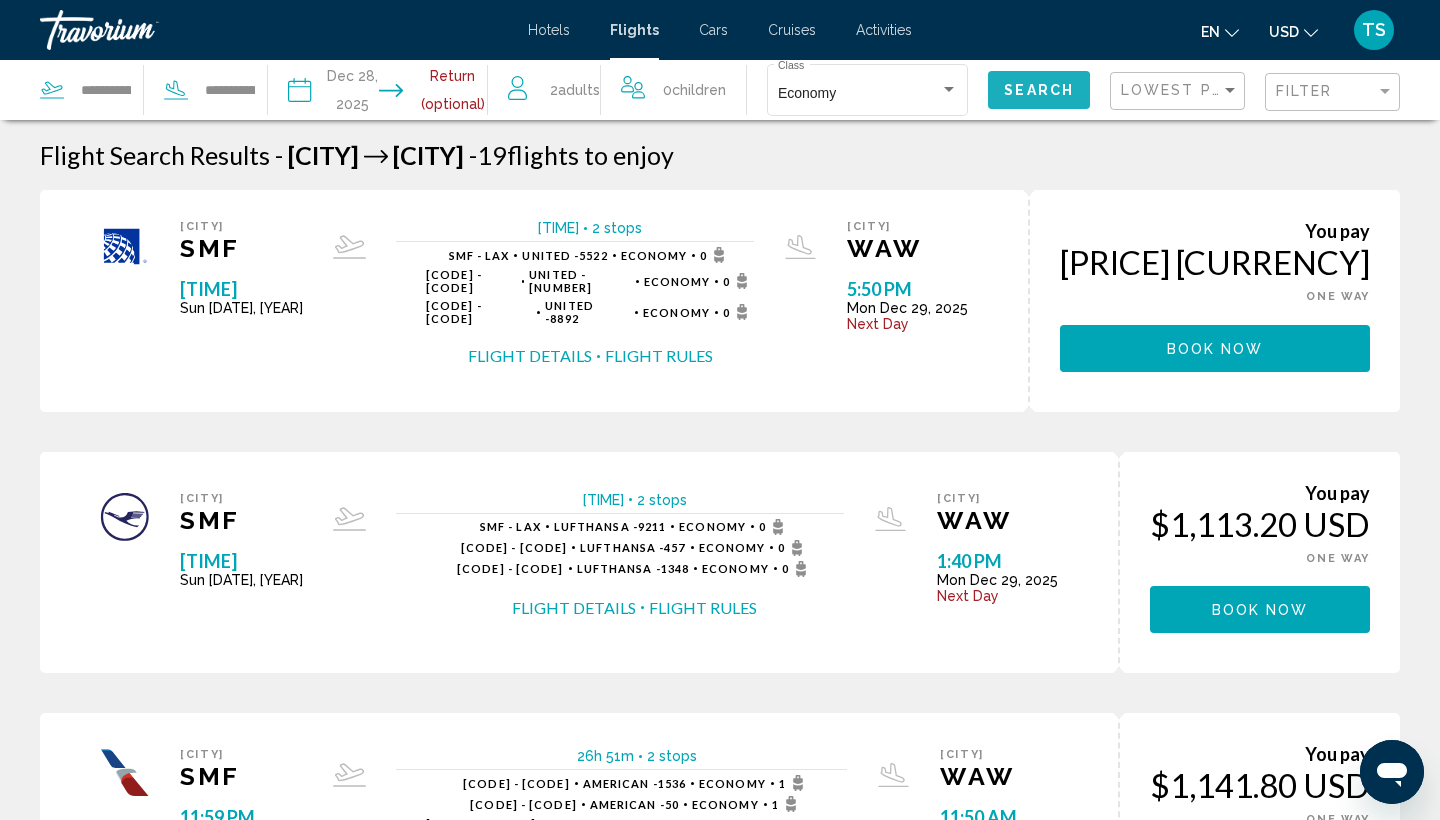 click on "Search" 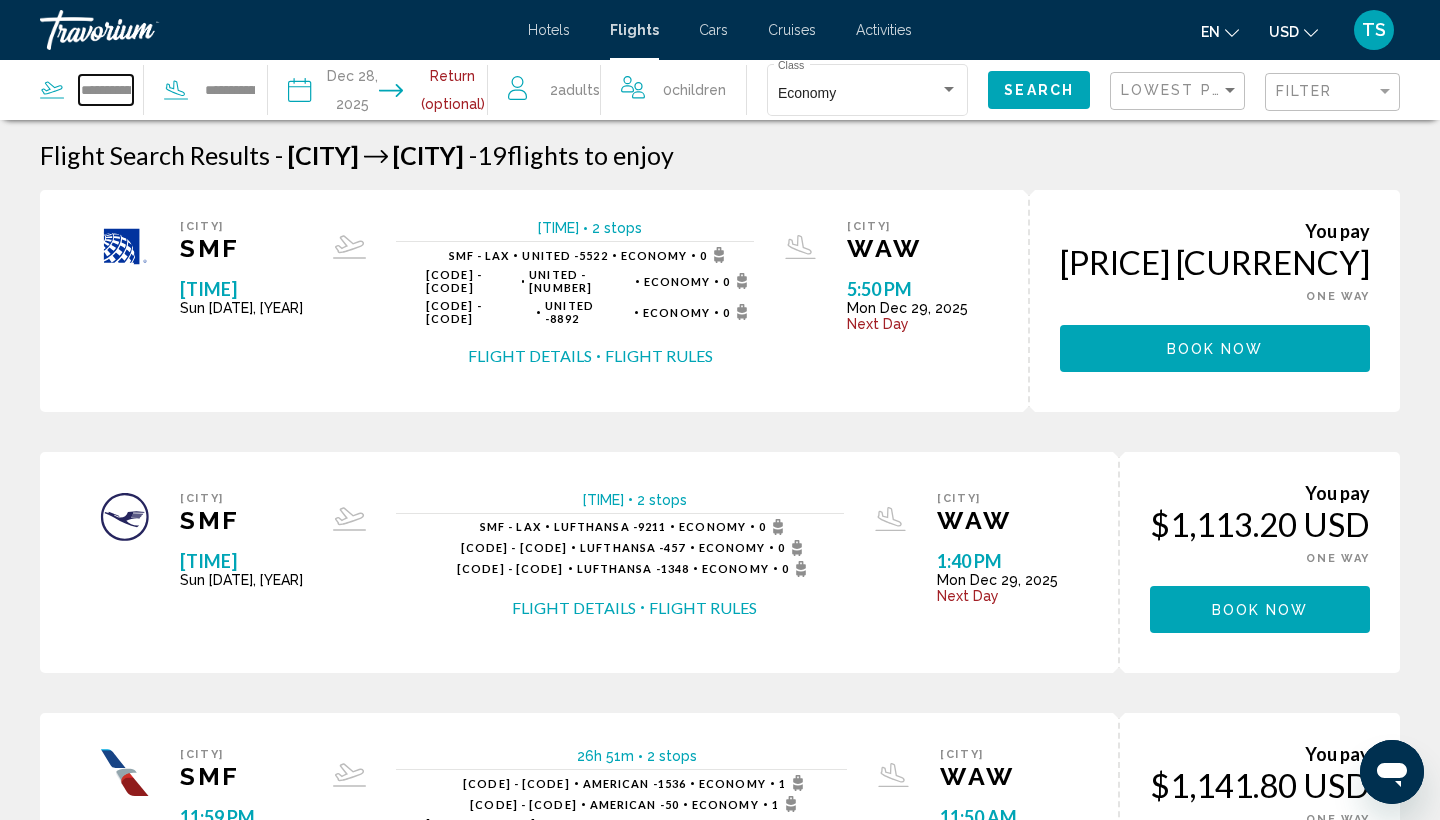 click on "**********" at bounding box center (106, 90) 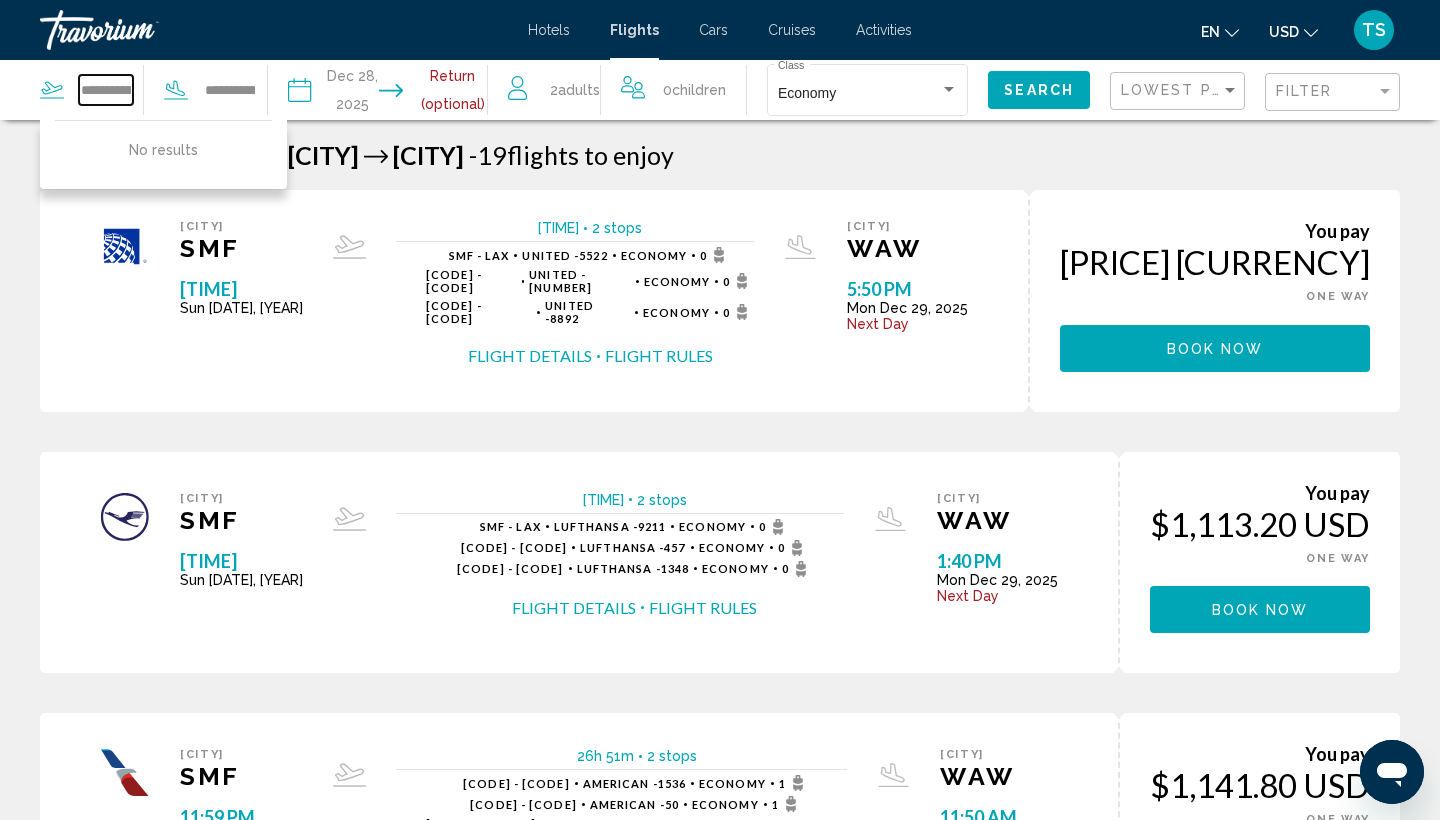 type on "**********" 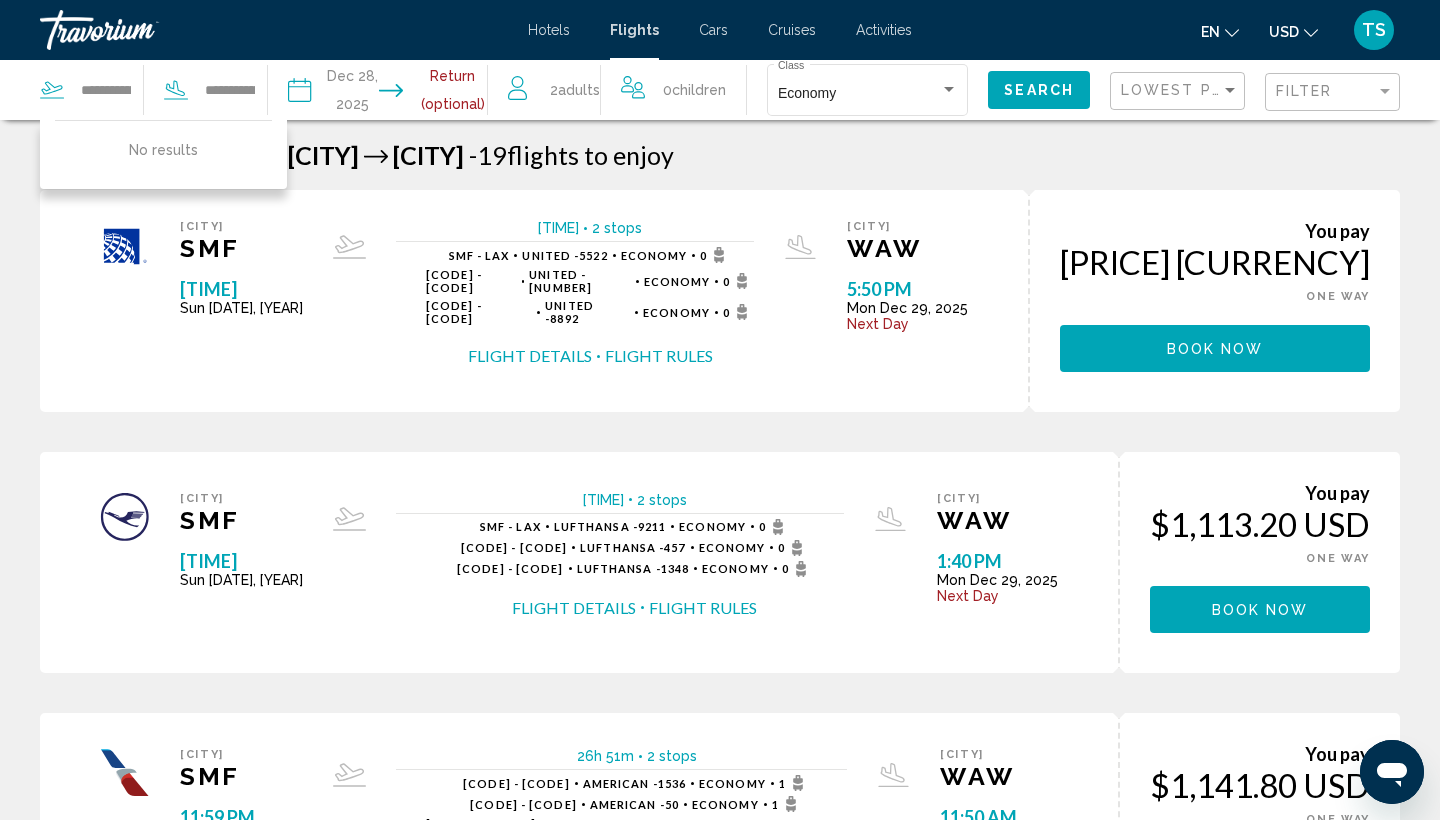 click on "Search" 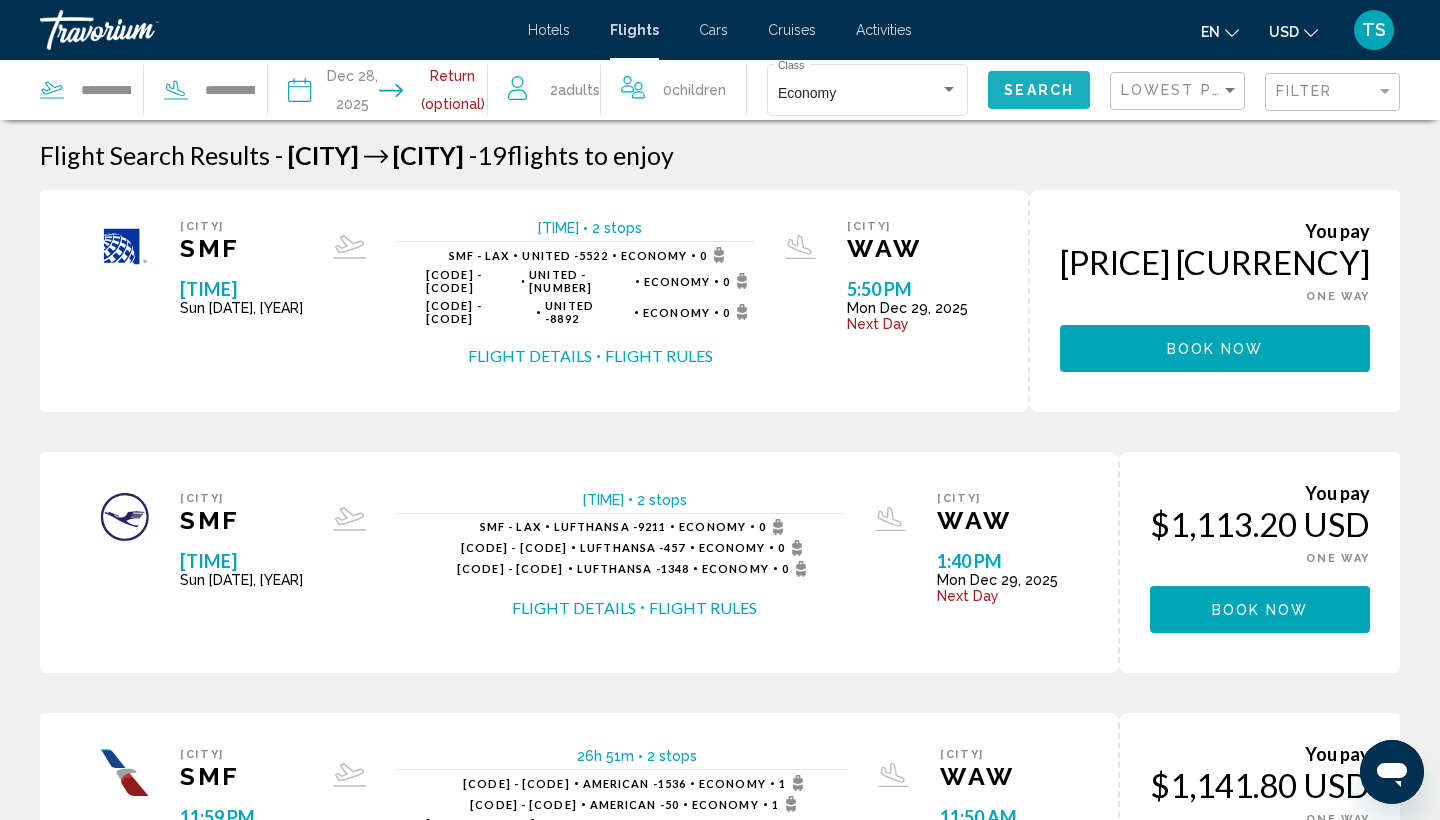 click on "Search" 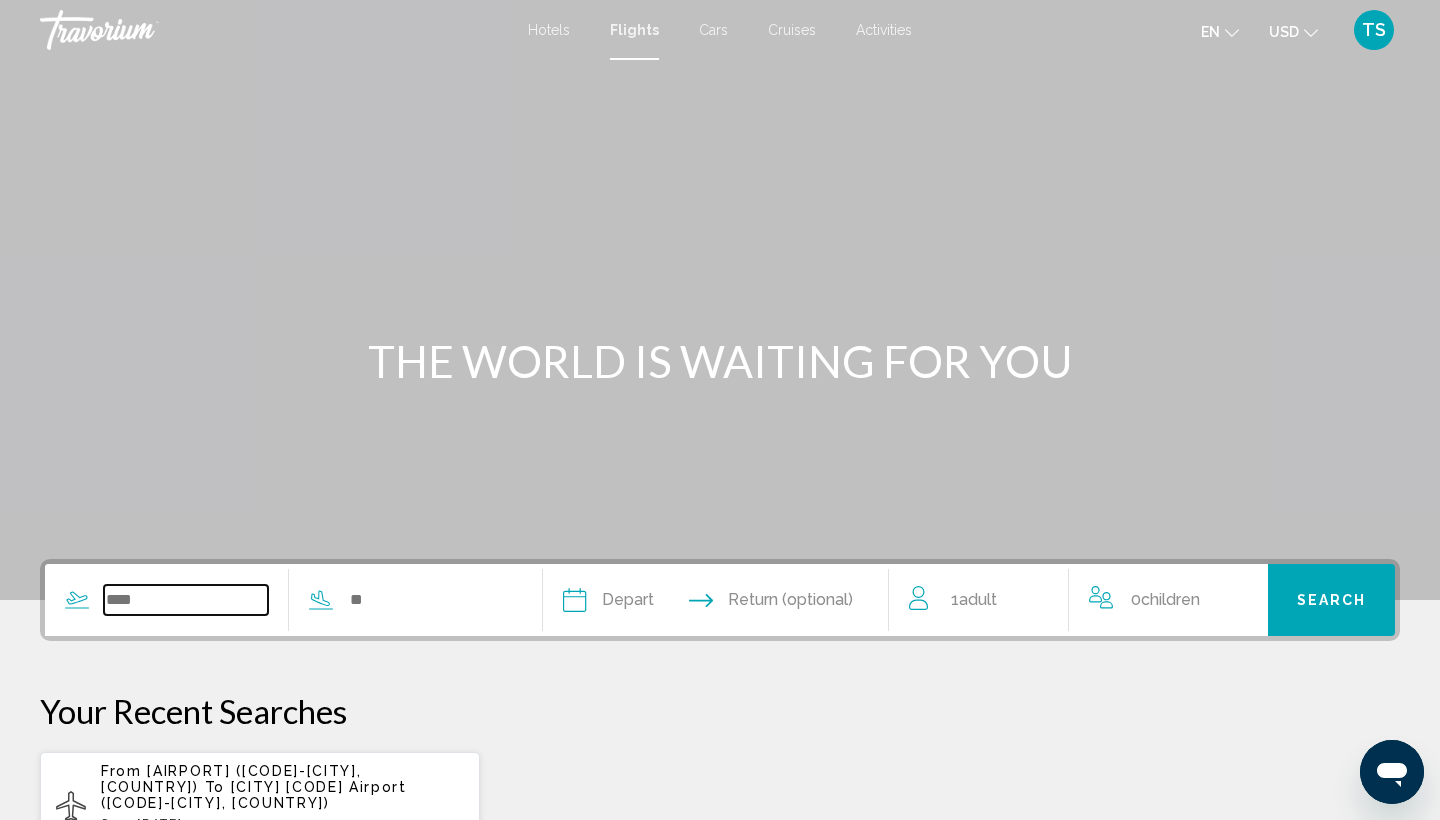 click at bounding box center (186, 600) 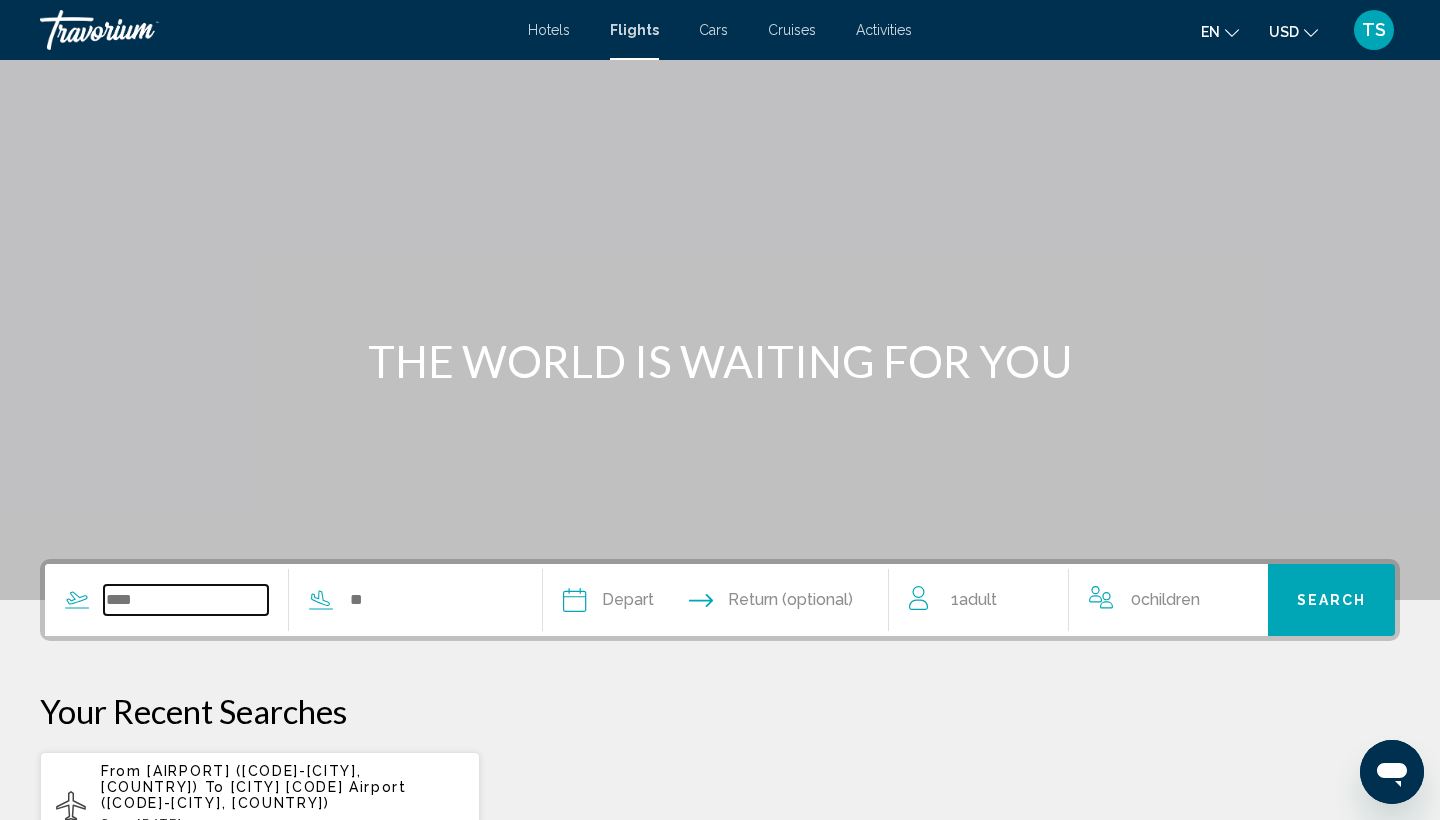 scroll, scrollTop: 365, scrollLeft: 0, axis: vertical 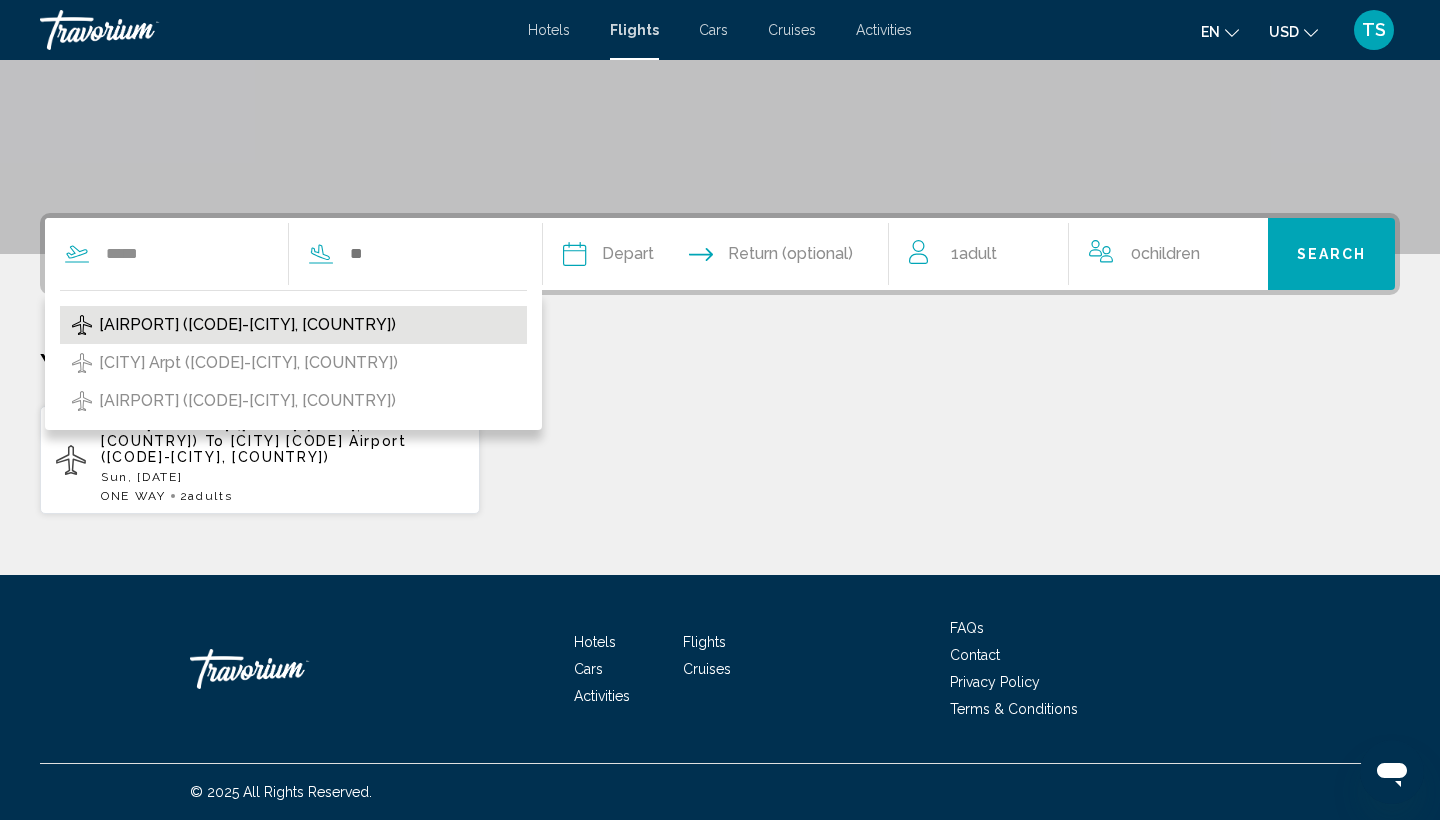click on "[AIRPORT] ([CODE]-[CITY], [COUNTRY])" at bounding box center [247, 325] 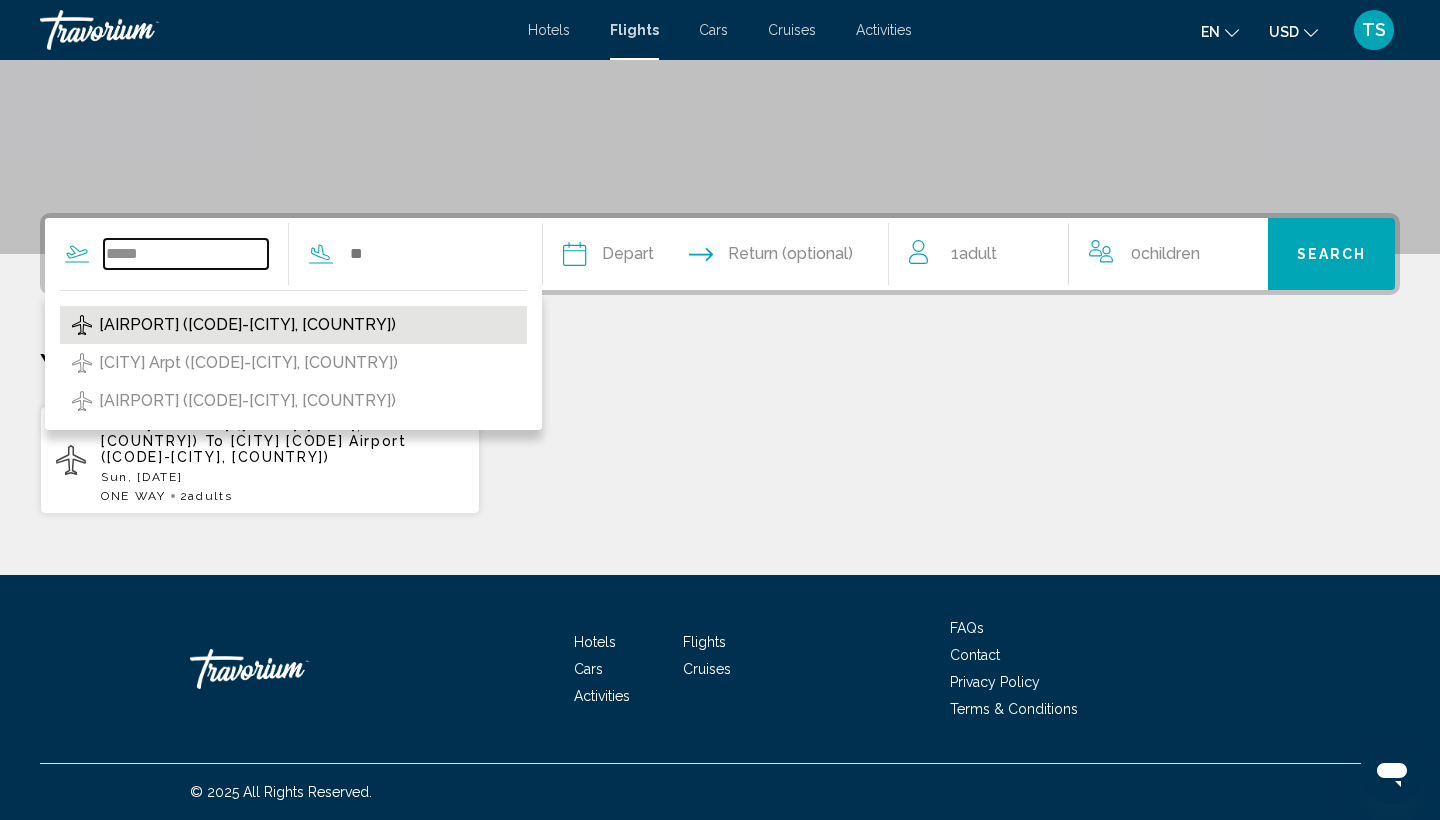 type on "**********" 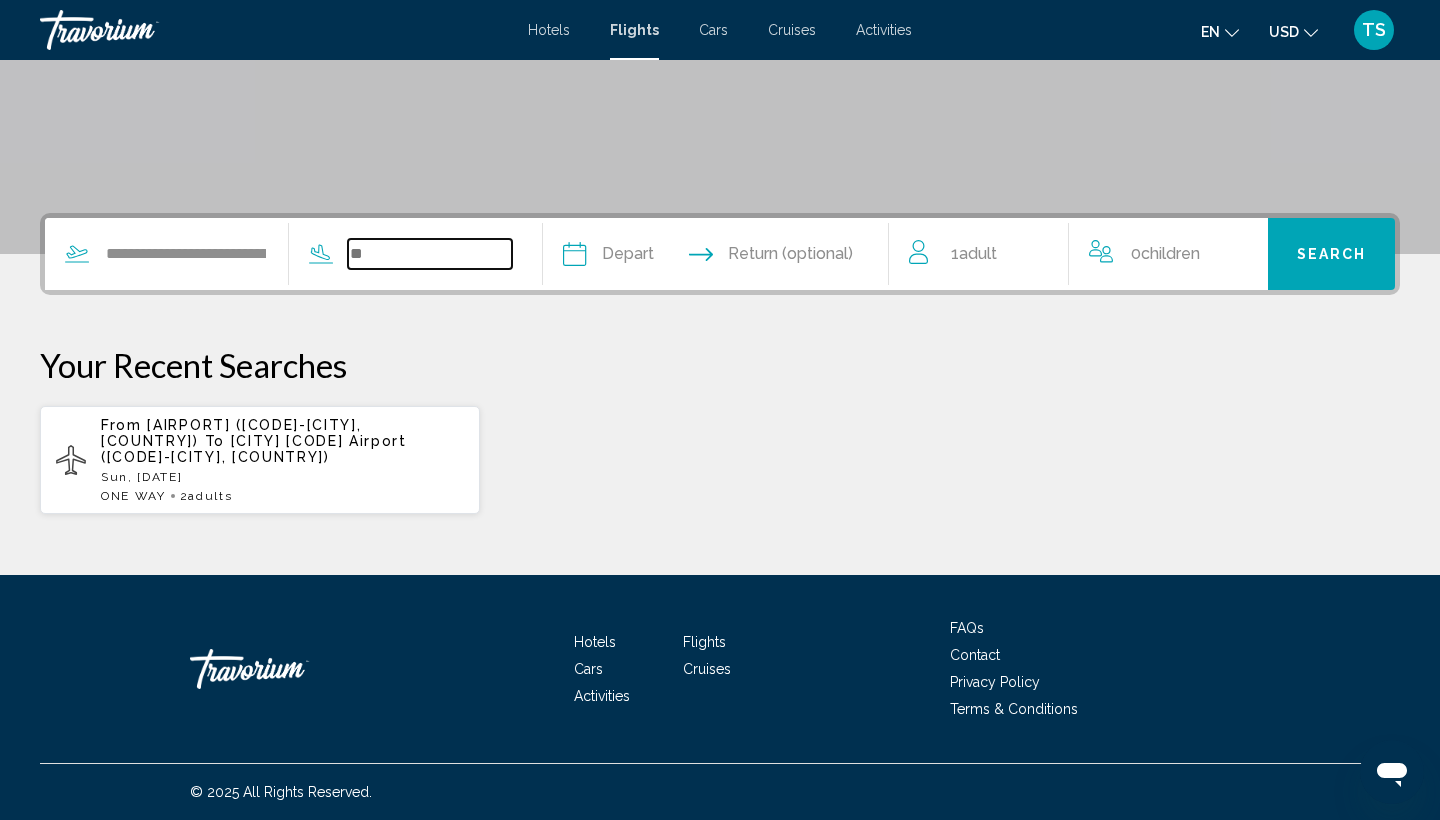 click at bounding box center (430, 254) 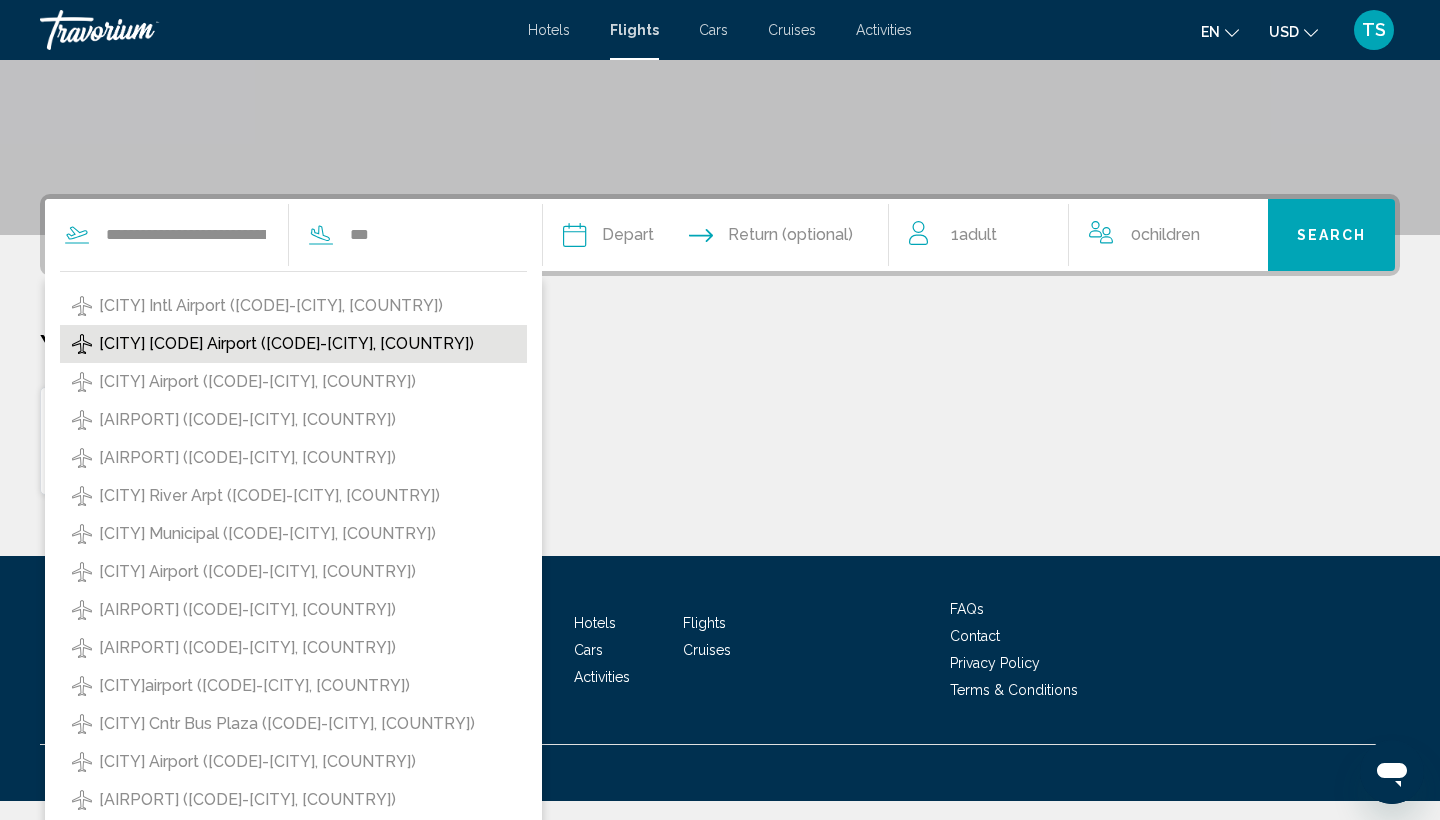 click on "[CITY] [CODE] Airport ([CODE]-[CITY], [COUNTRY])" at bounding box center [286, 344] 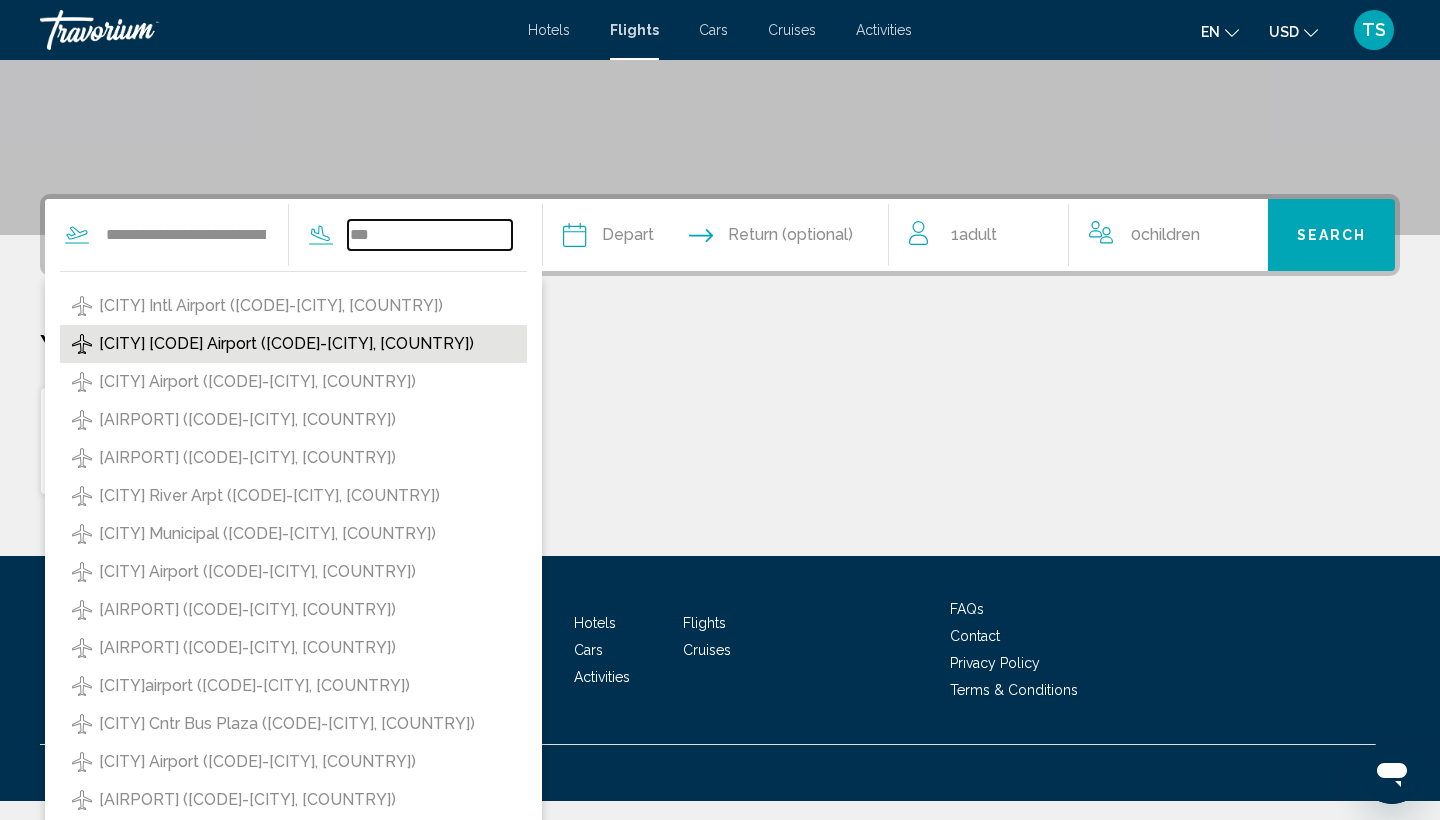 type on "**********" 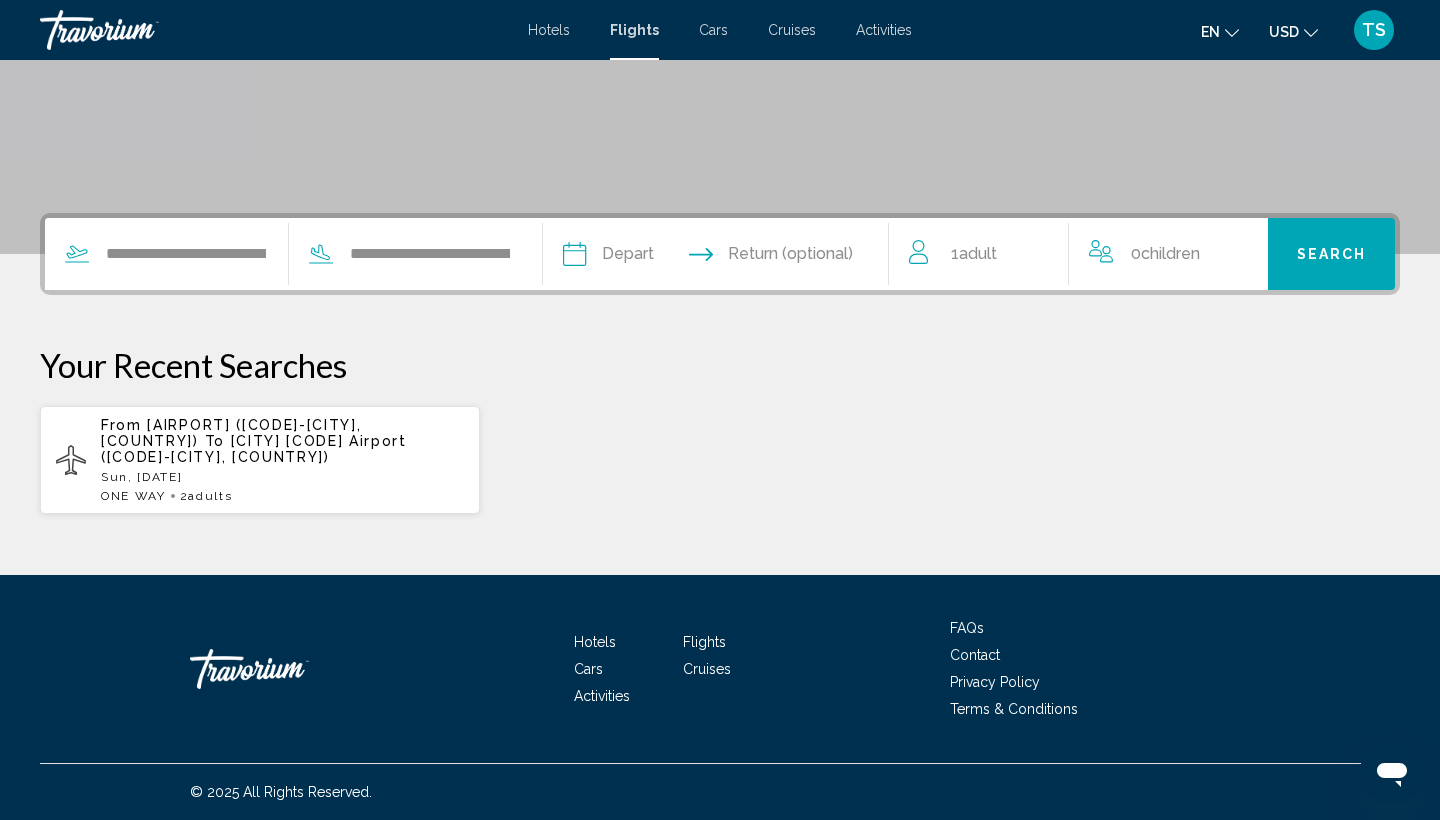click at bounding box center [643, 257] 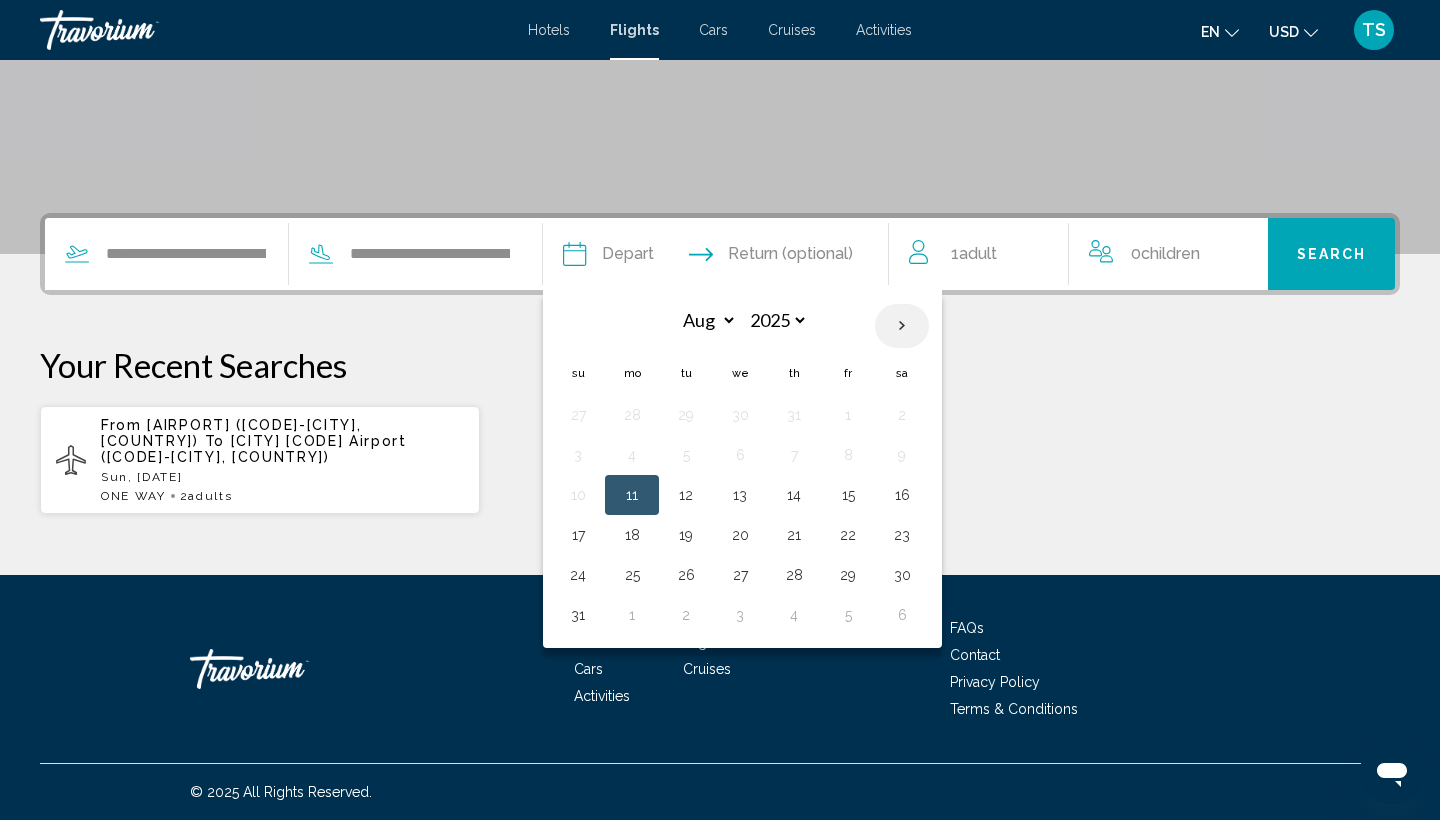 click at bounding box center [902, 326] 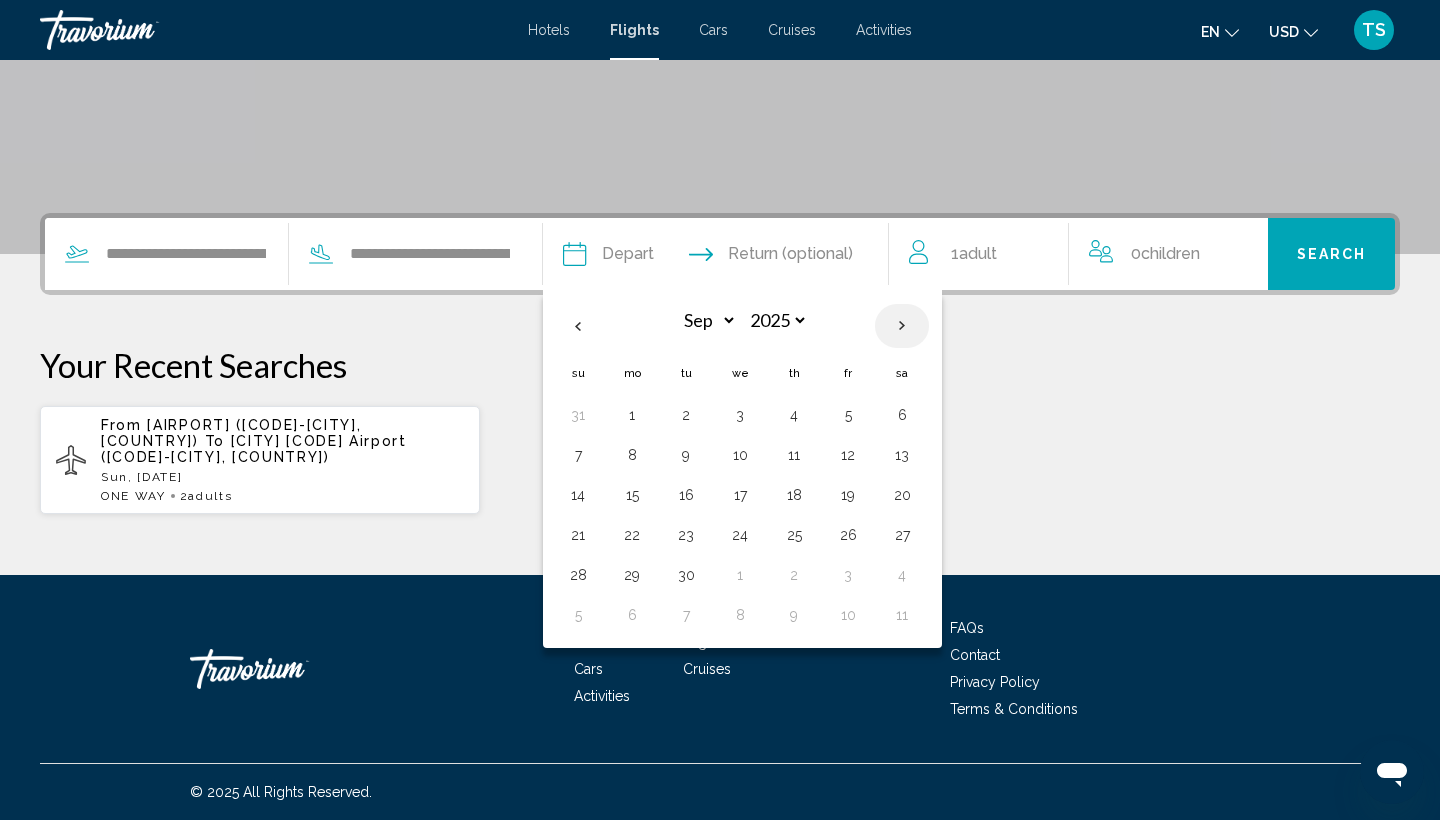 click at bounding box center [902, 326] 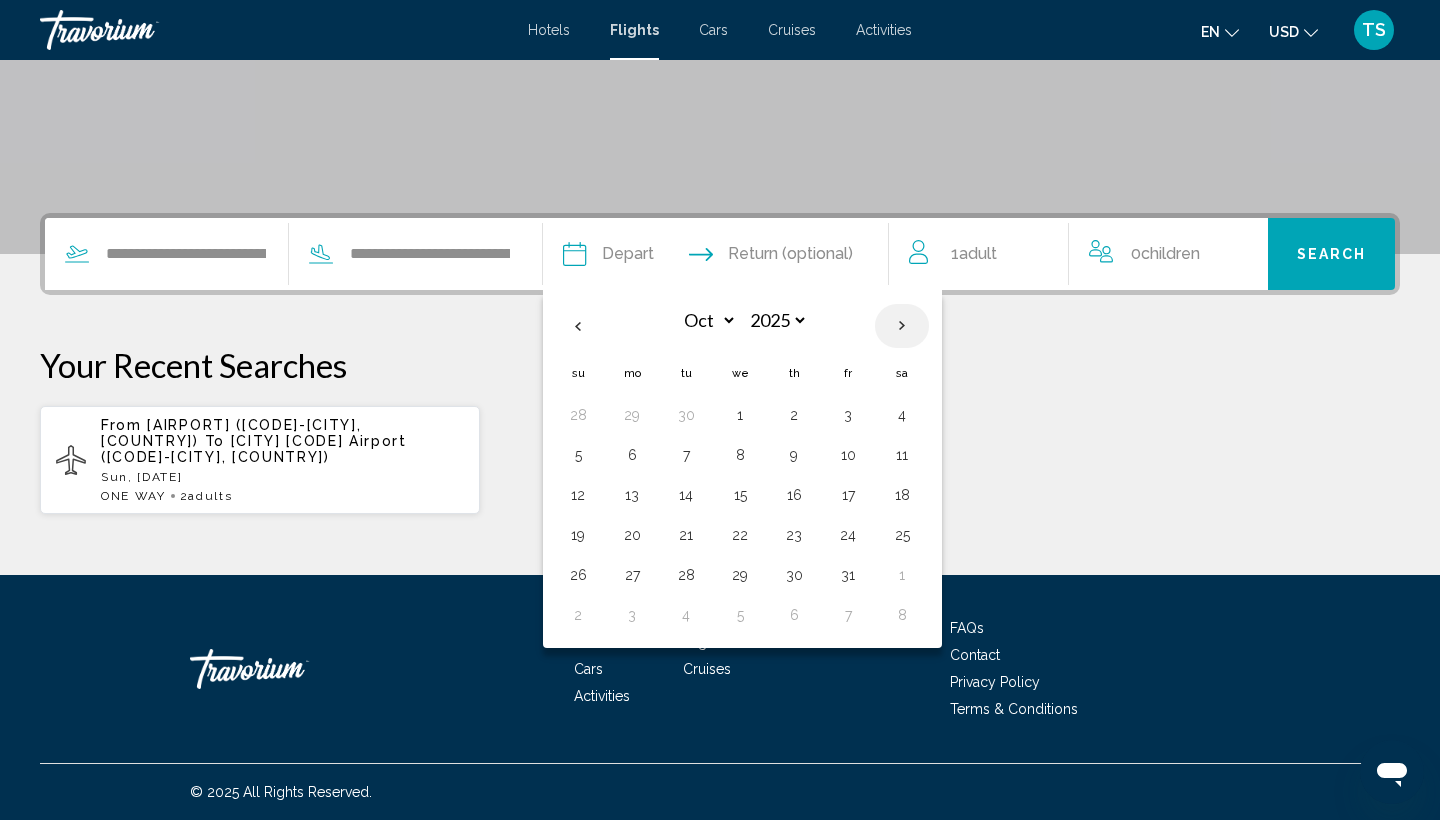 click at bounding box center (902, 326) 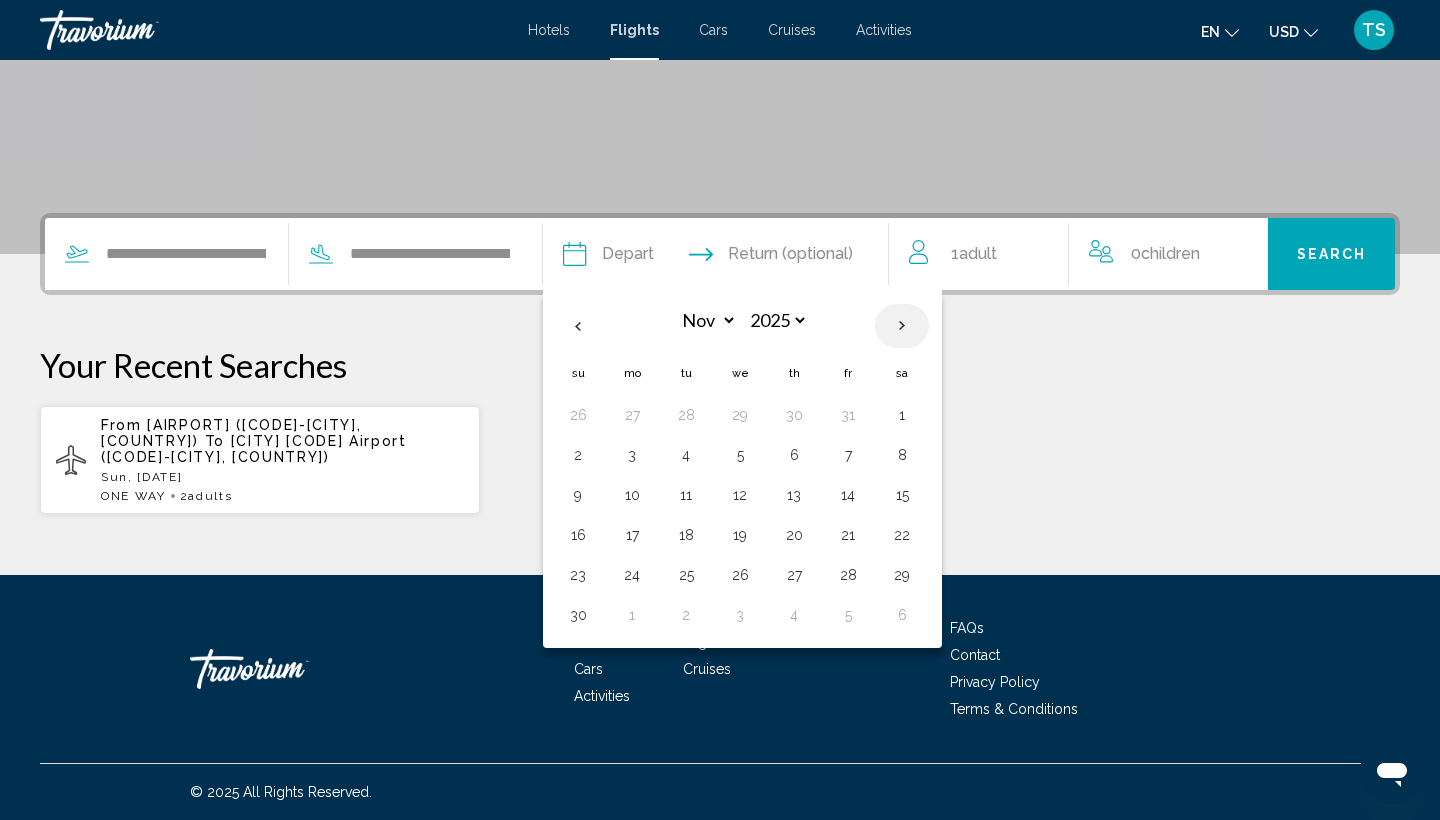 click at bounding box center (902, 326) 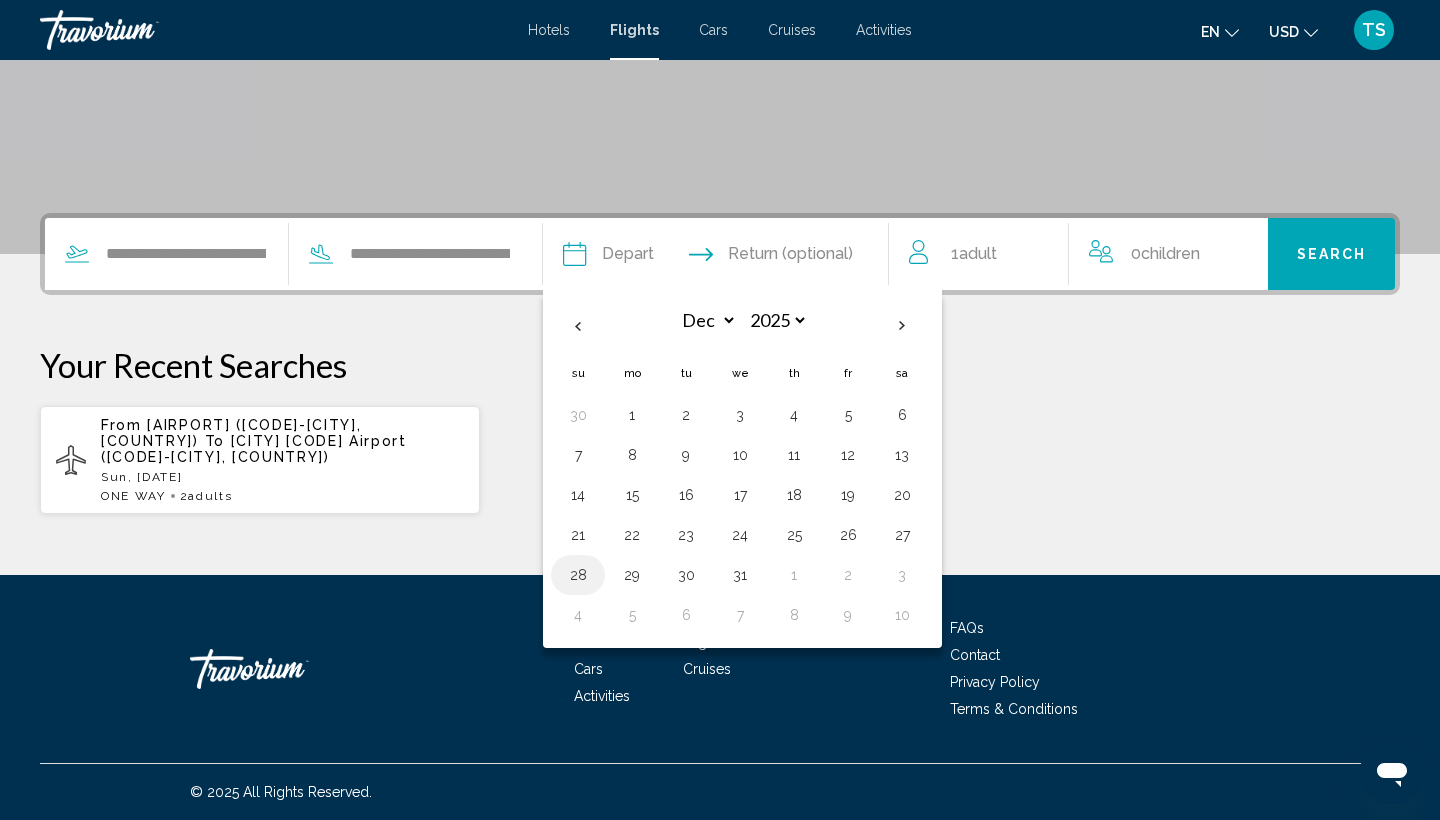 click on "28" at bounding box center [578, 575] 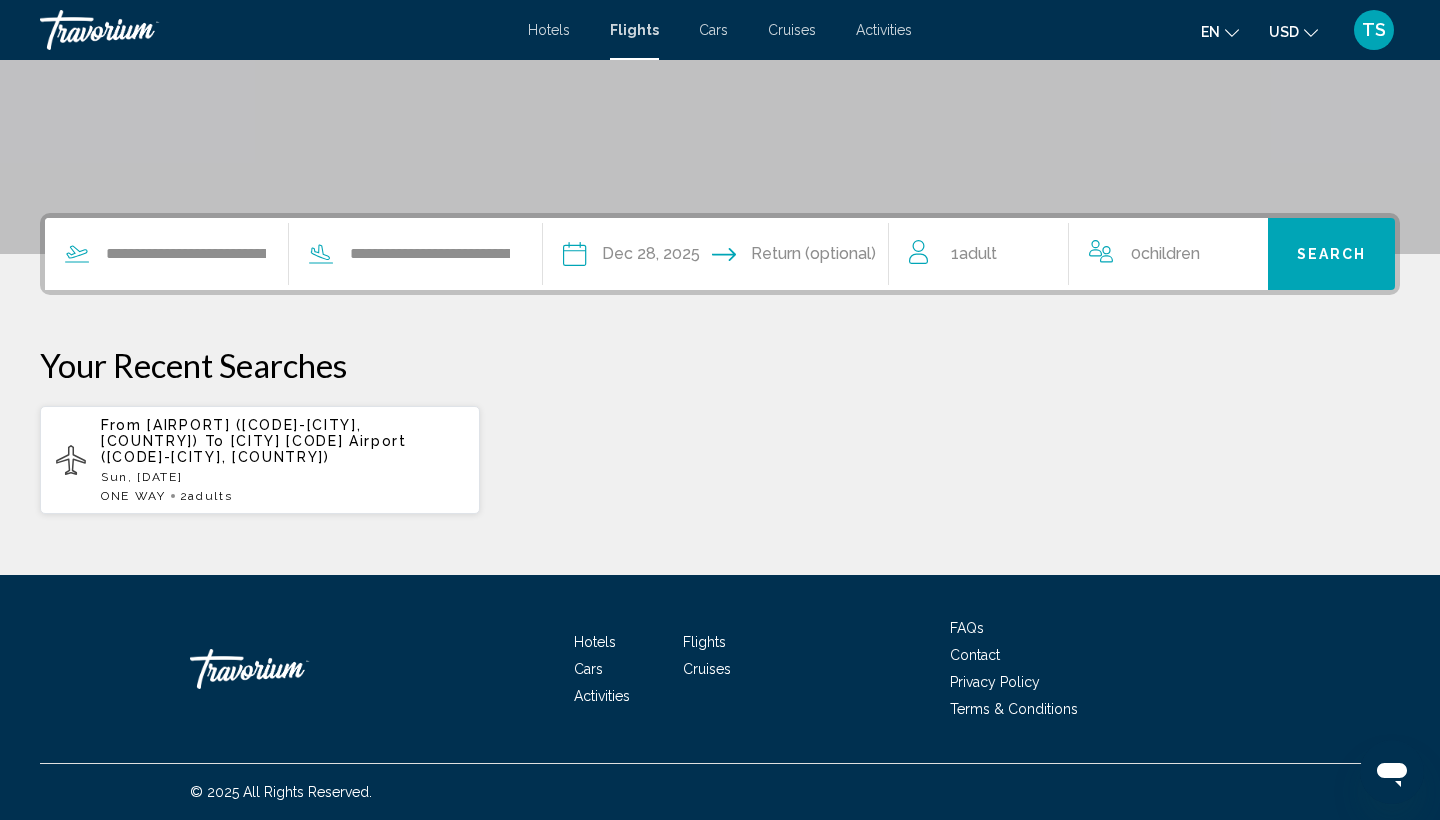 click at bounding box center [811, 257] 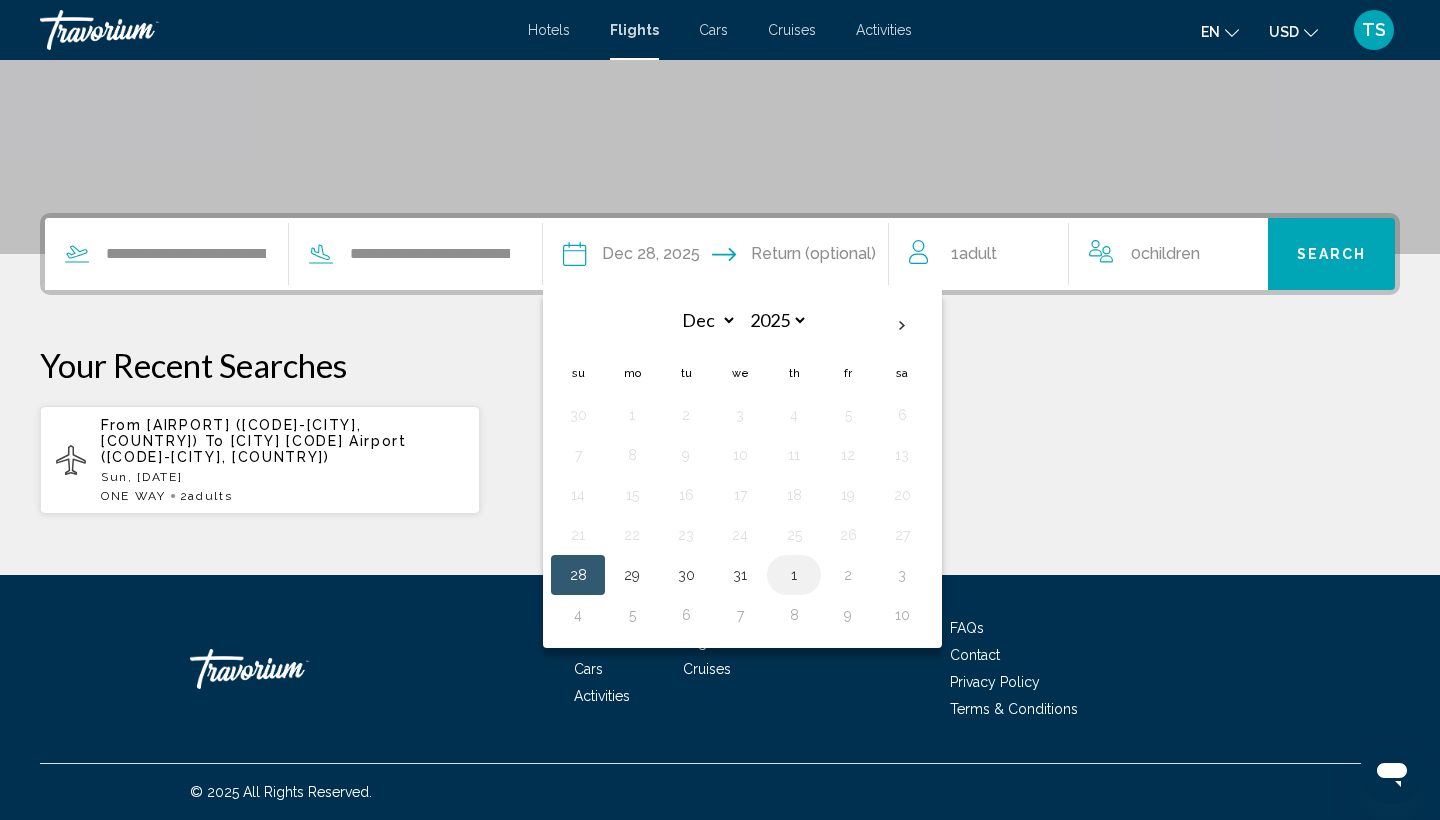 scroll, scrollTop: 365, scrollLeft: 0, axis: vertical 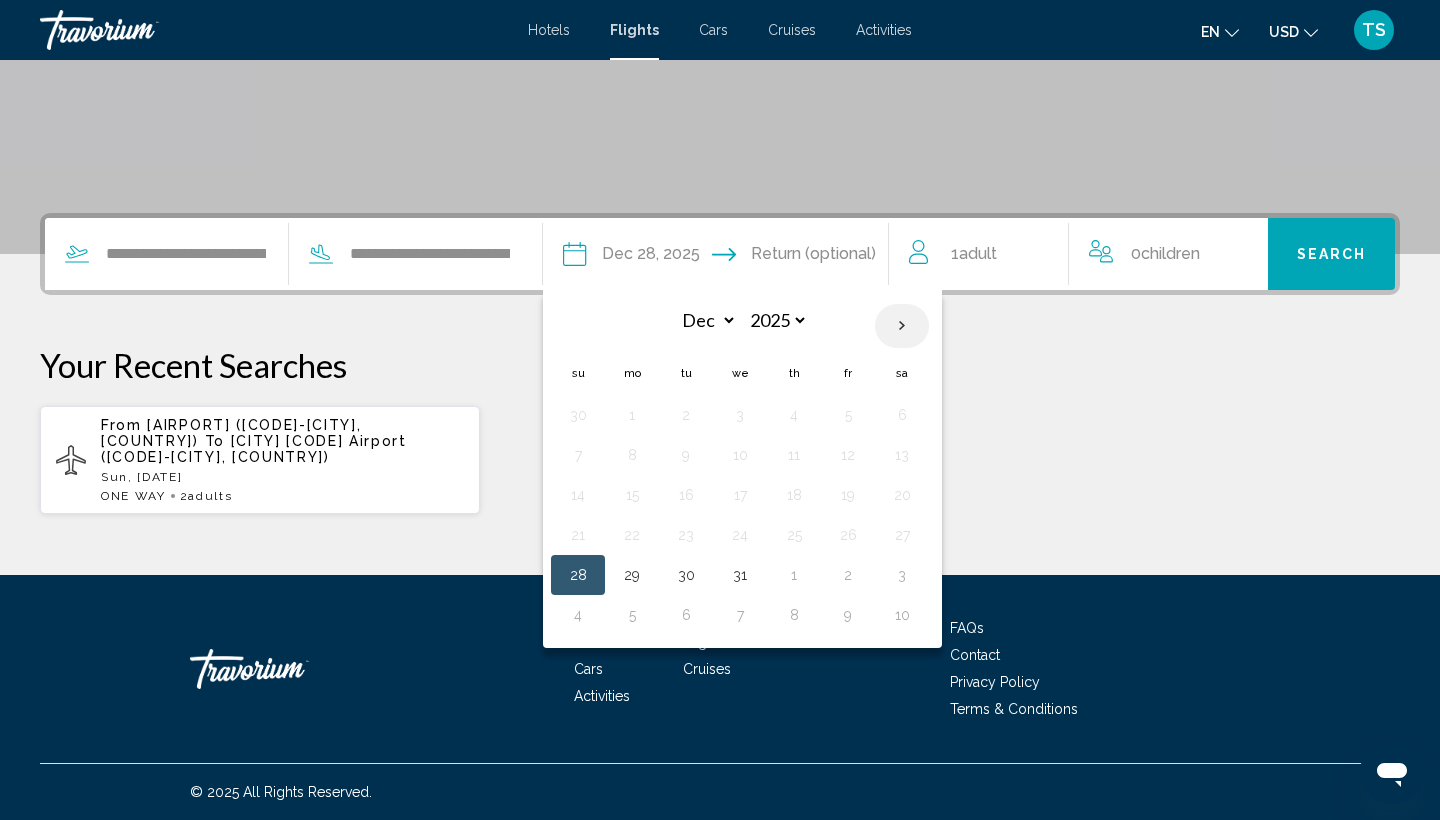 click at bounding box center [902, 326] 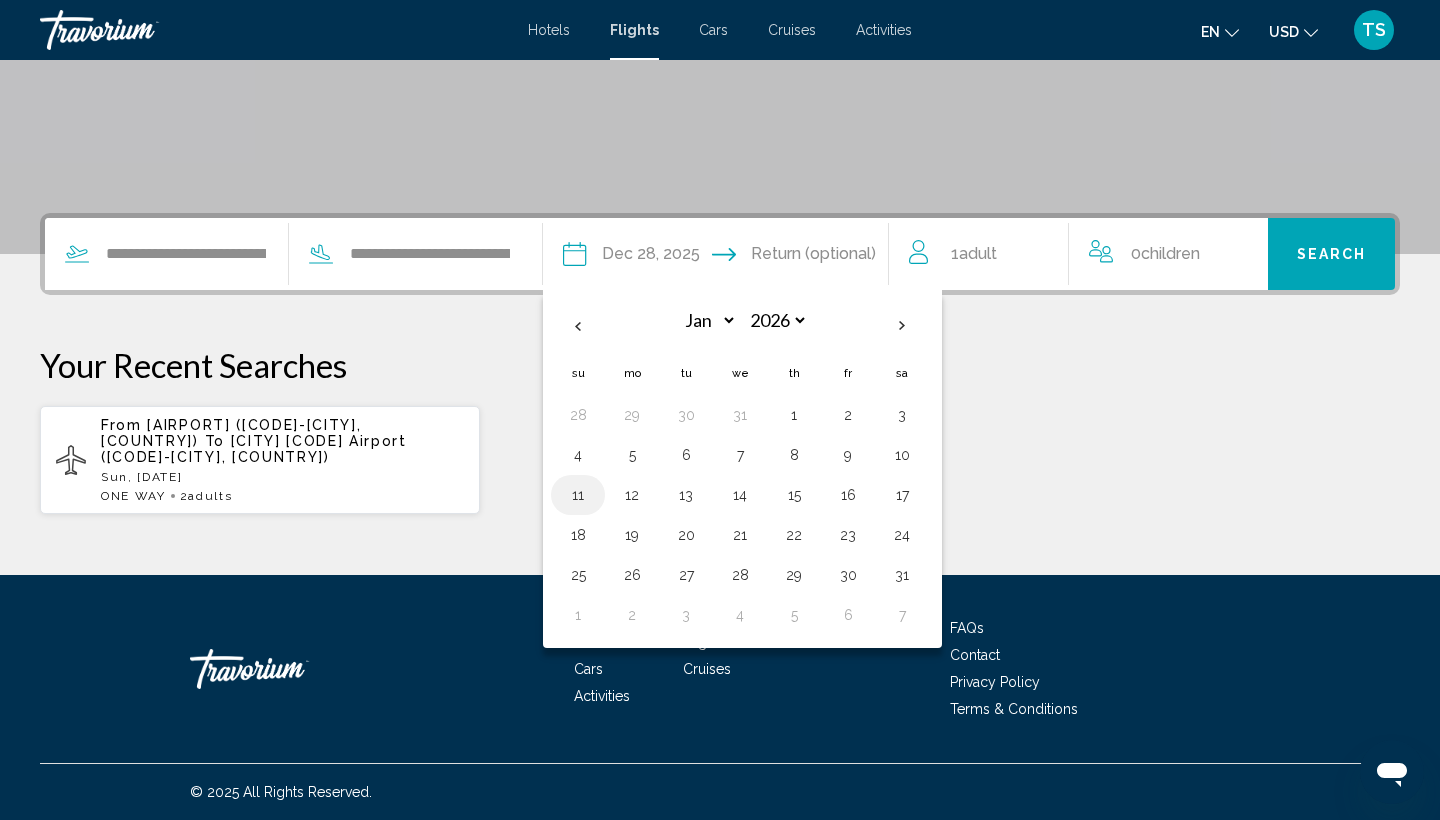 click on "11" at bounding box center [578, 495] 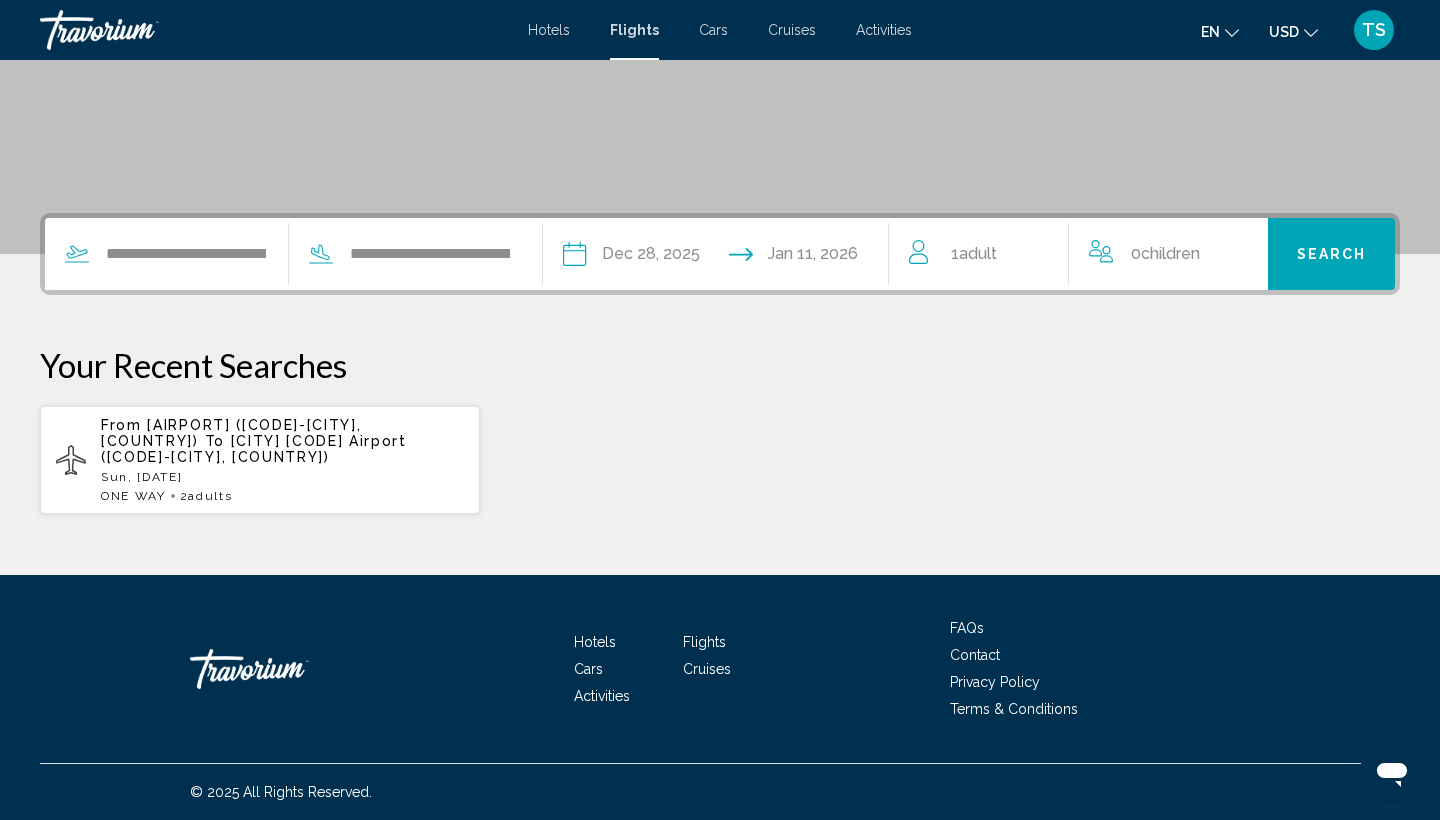 click on "Adult" at bounding box center [978, 253] 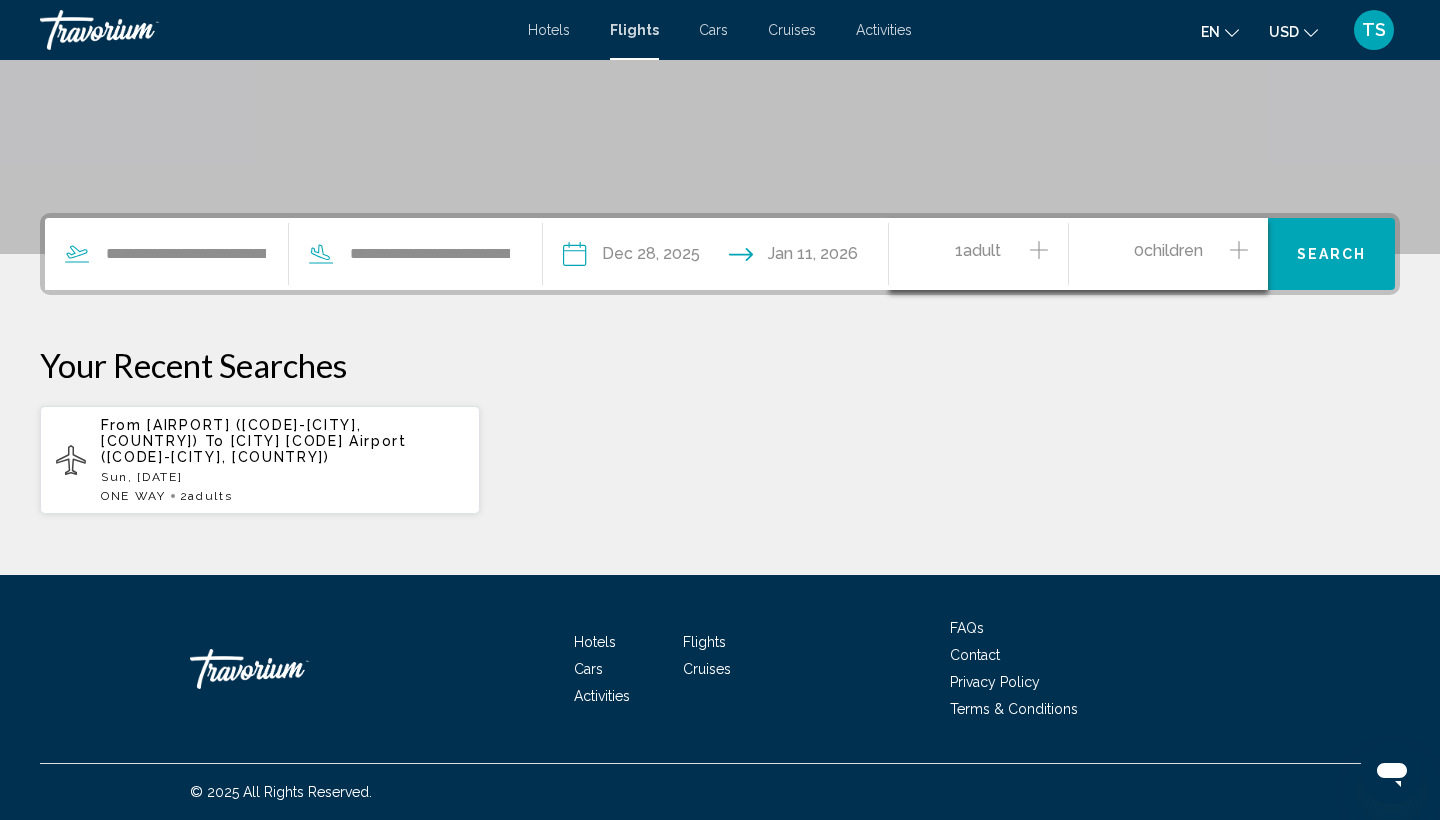 click 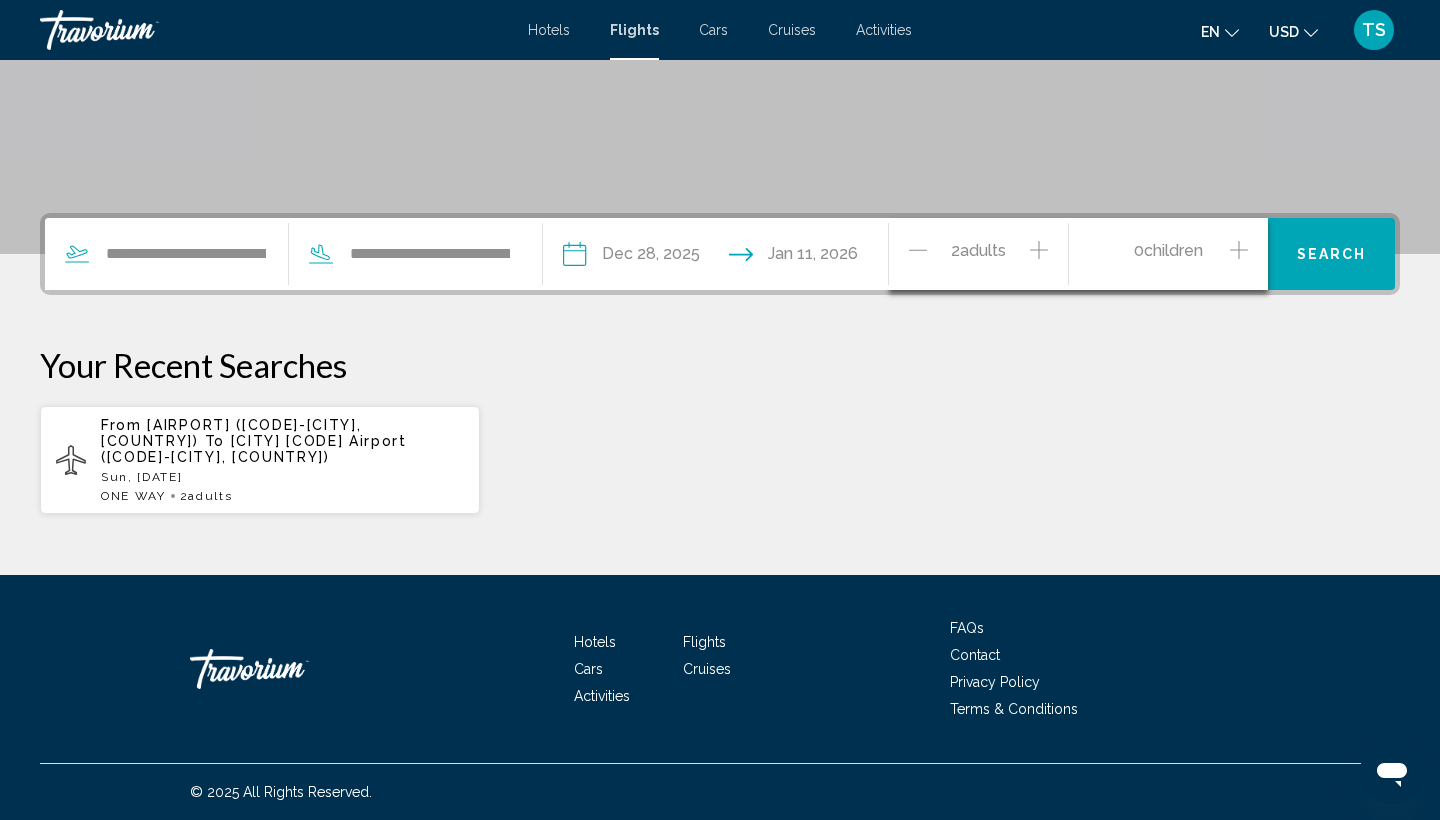 click on "Search" at bounding box center (1331, 254) 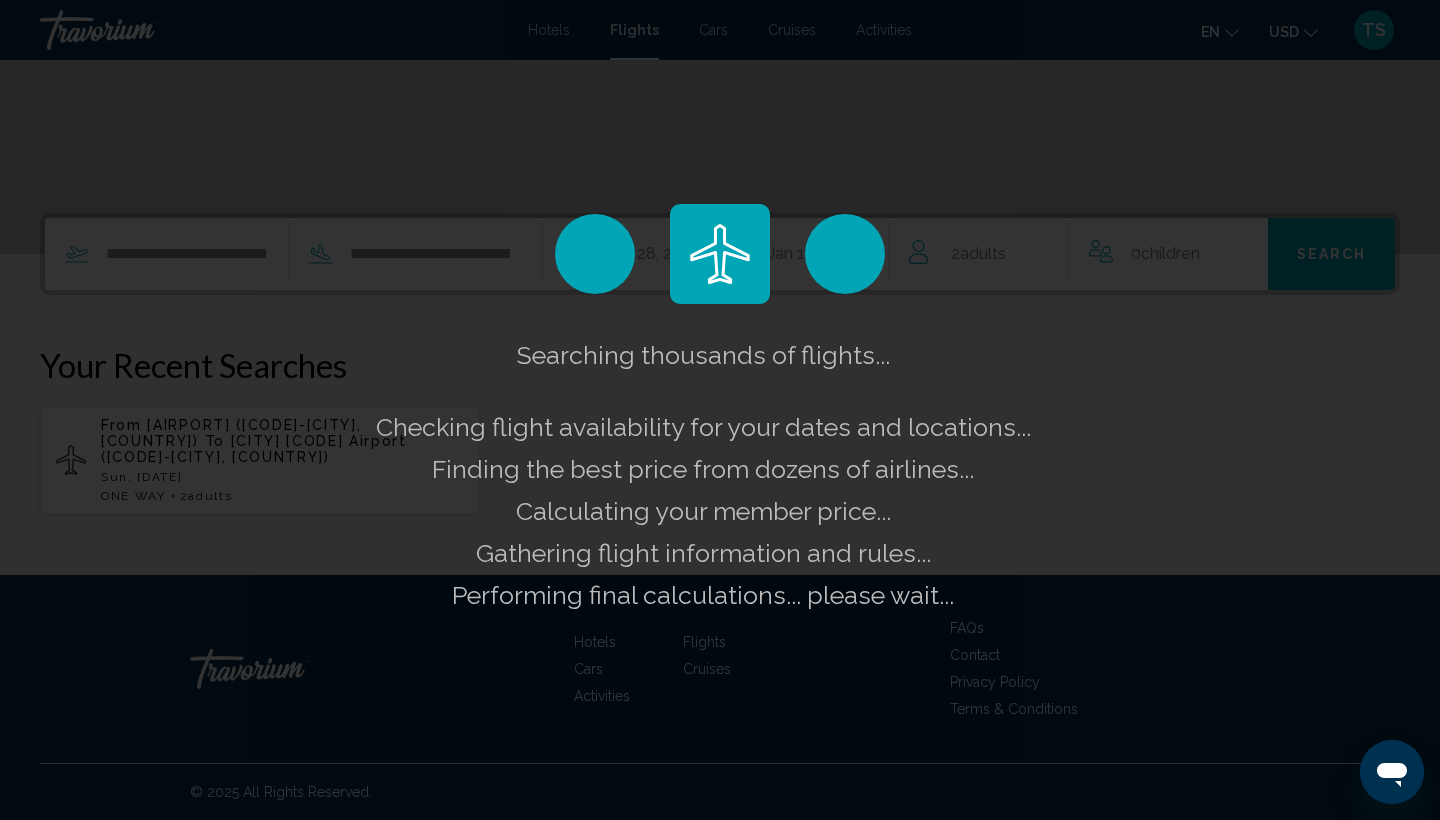 scroll, scrollTop: 0, scrollLeft: 0, axis: both 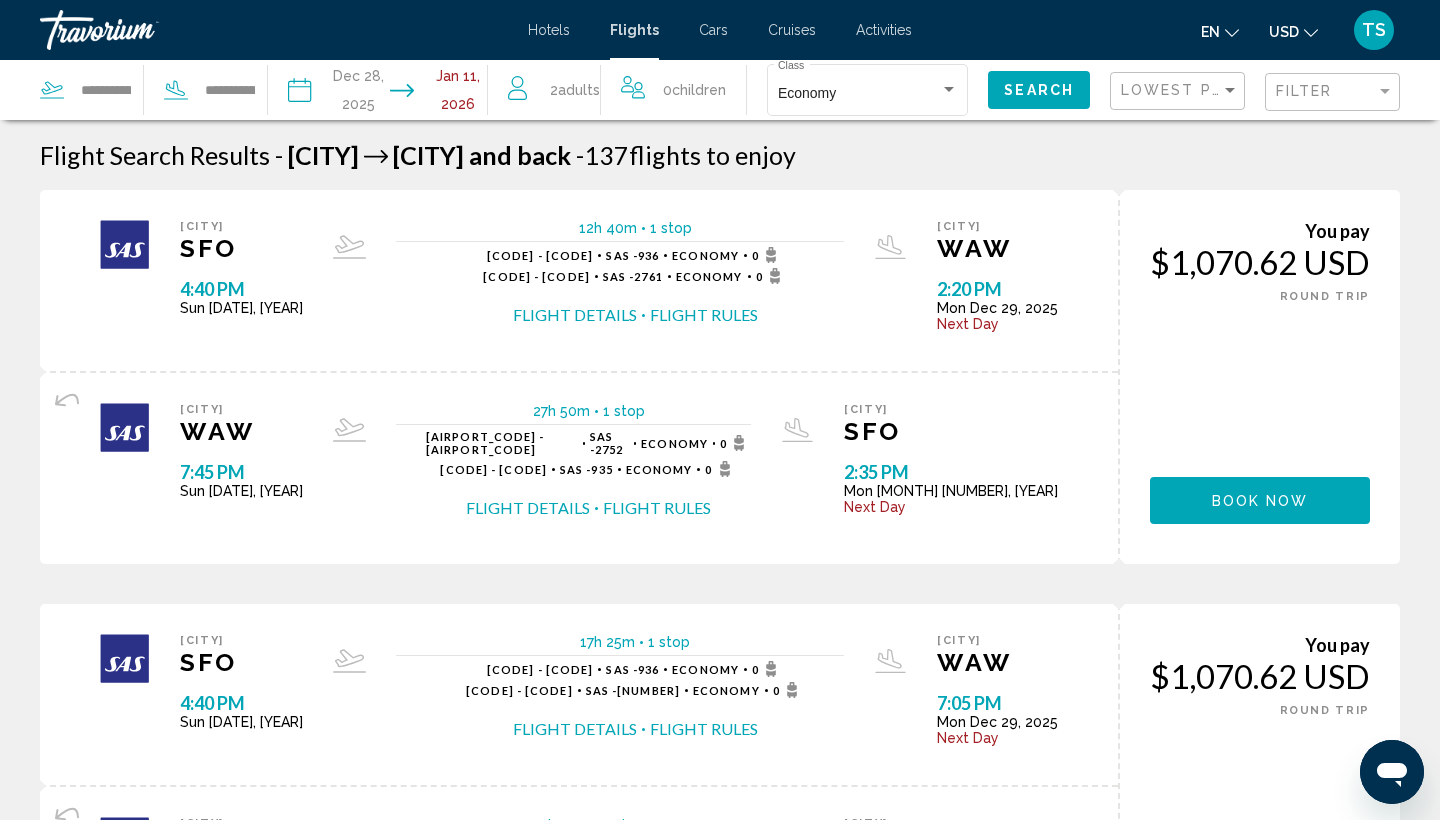 click on "Flight Details" at bounding box center (575, 315) 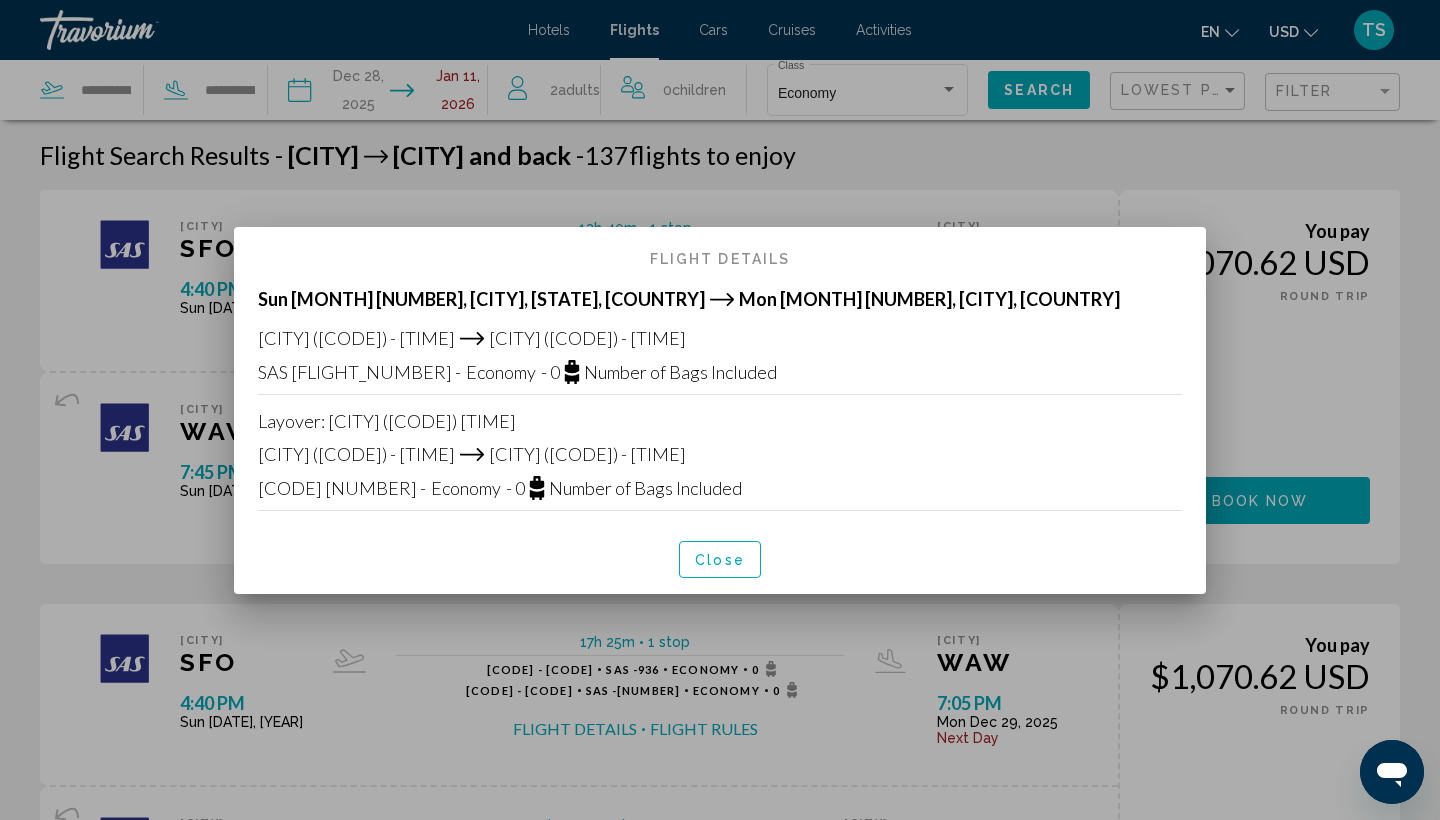 click on "Close" at bounding box center (720, 560) 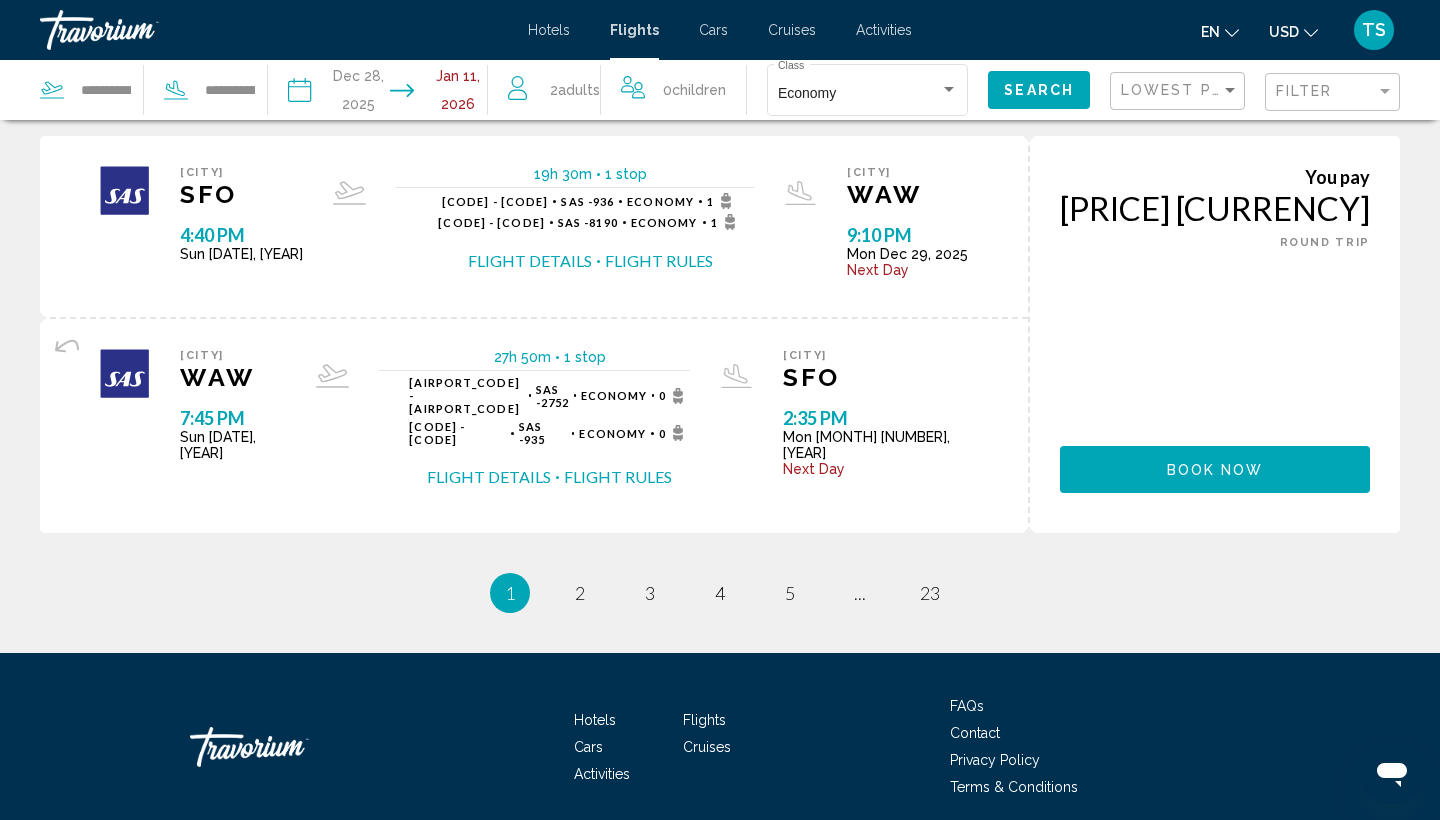 scroll, scrollTop: 2156, scrollLeft: 0, axis: vertical 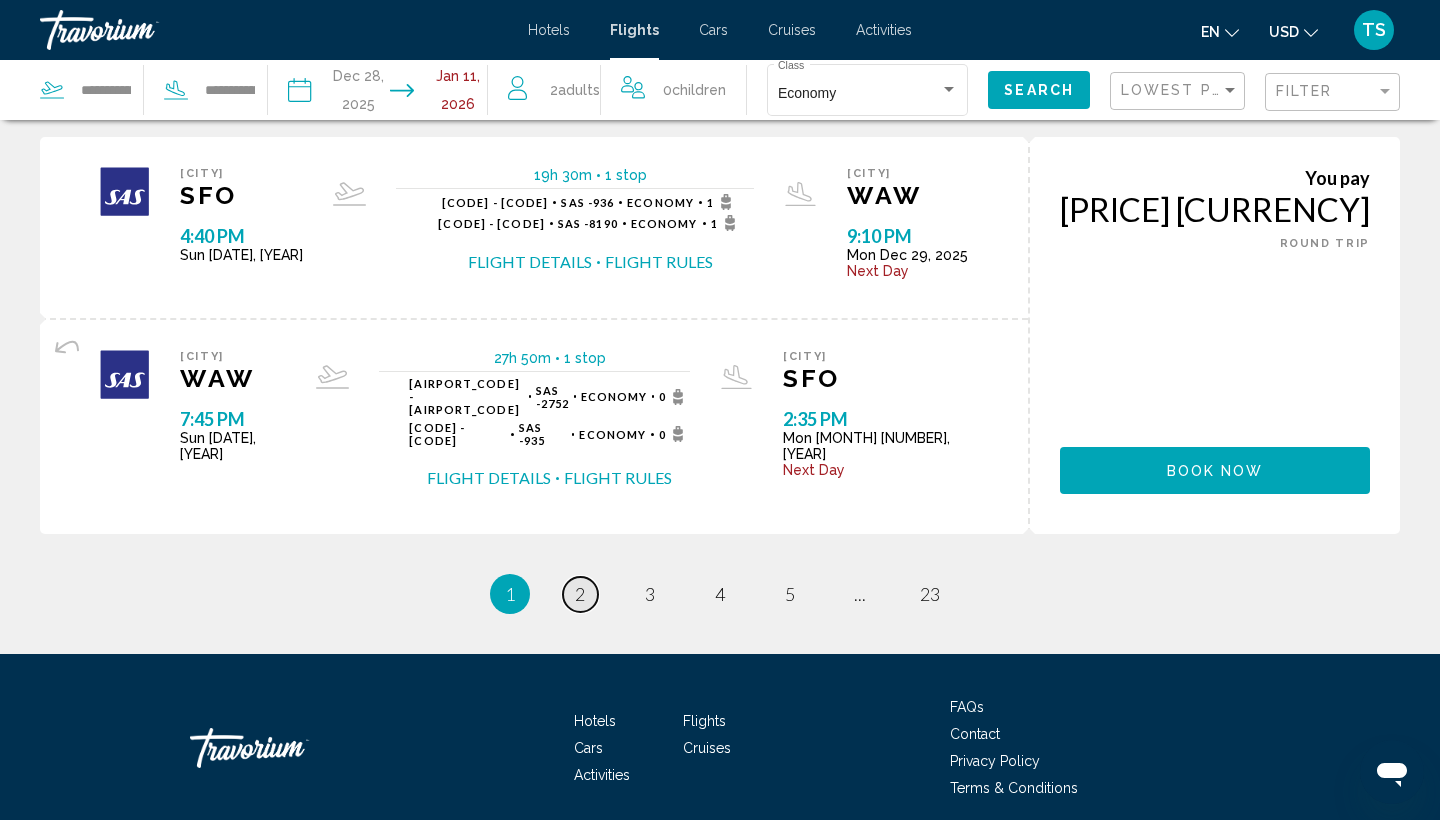 click on "2" at bounding box center (580, 594) 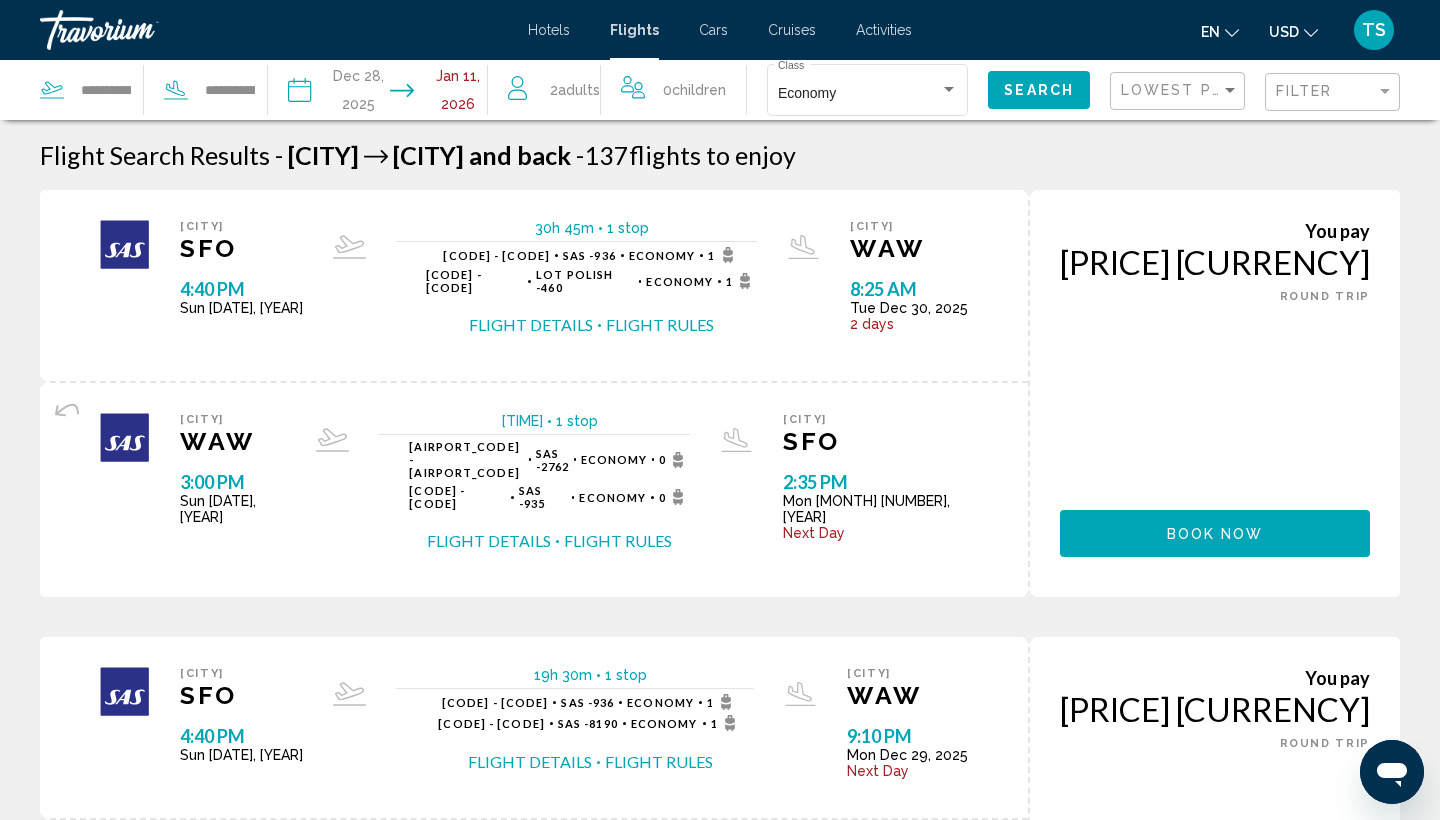 scroll, scrollTop: 0, scrollLeft: 0, axis: both 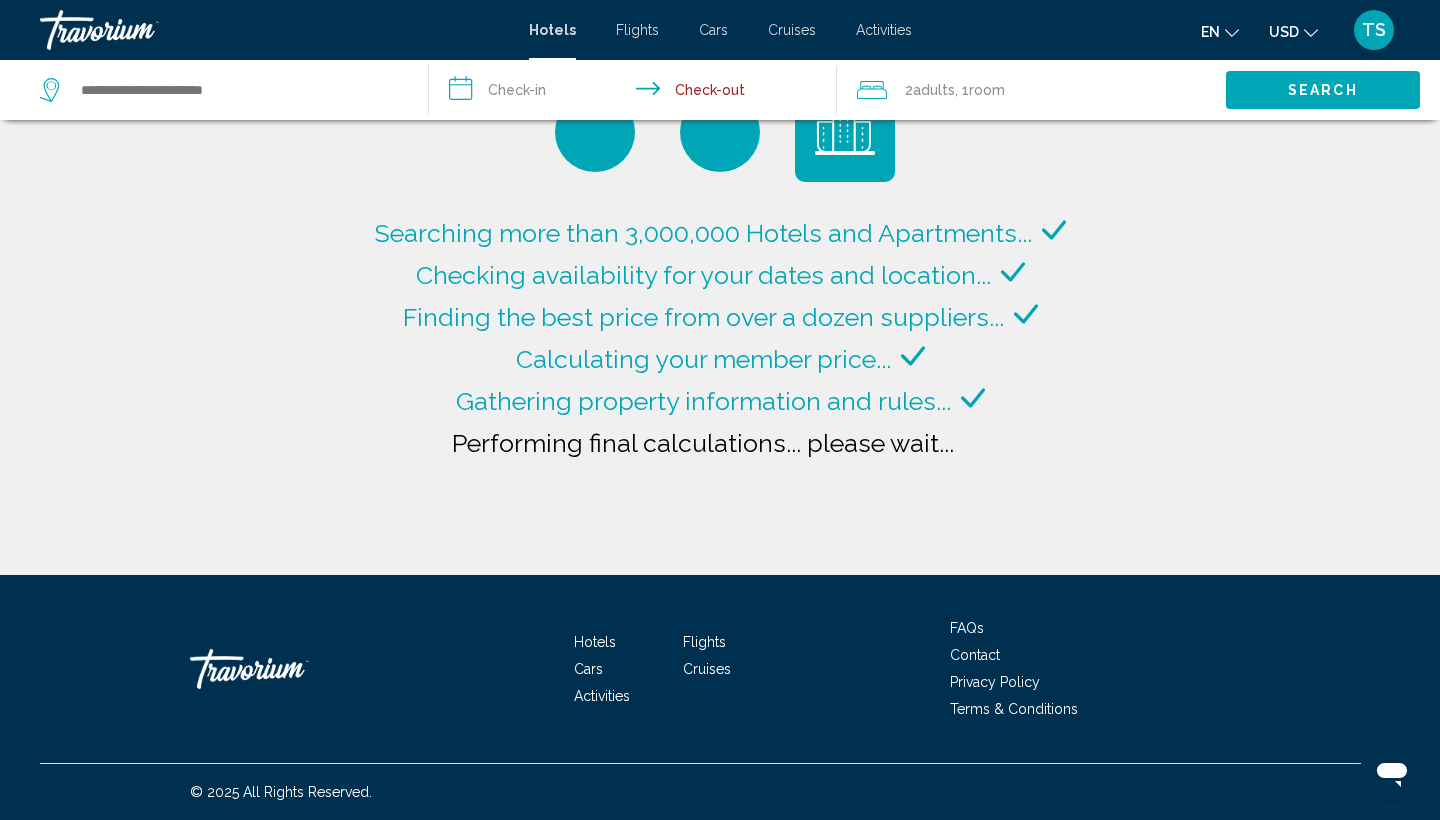 type on "**********" 